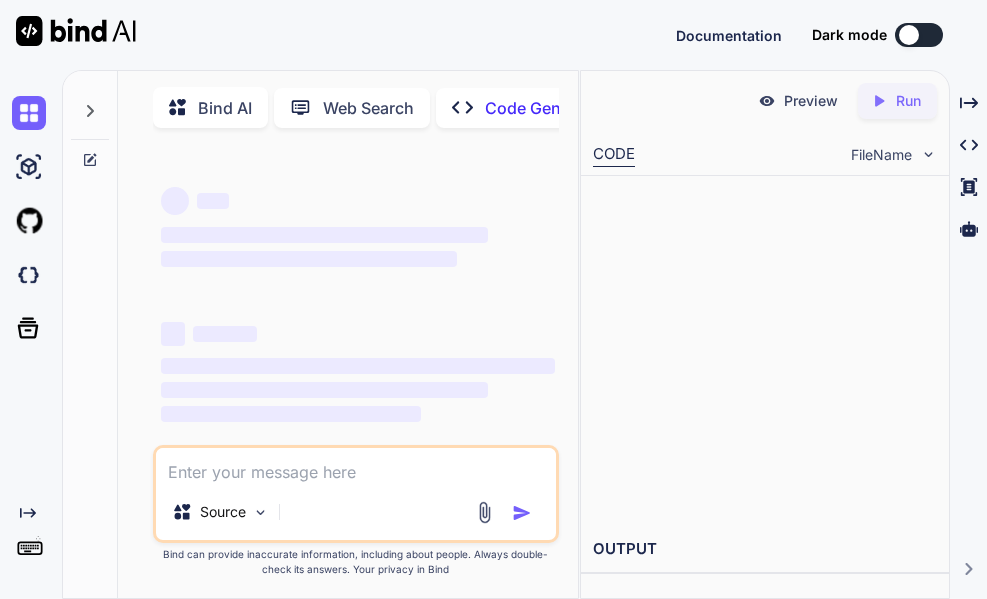 scroll, scrollTop: 0, scrollLeft: 0, axis: both 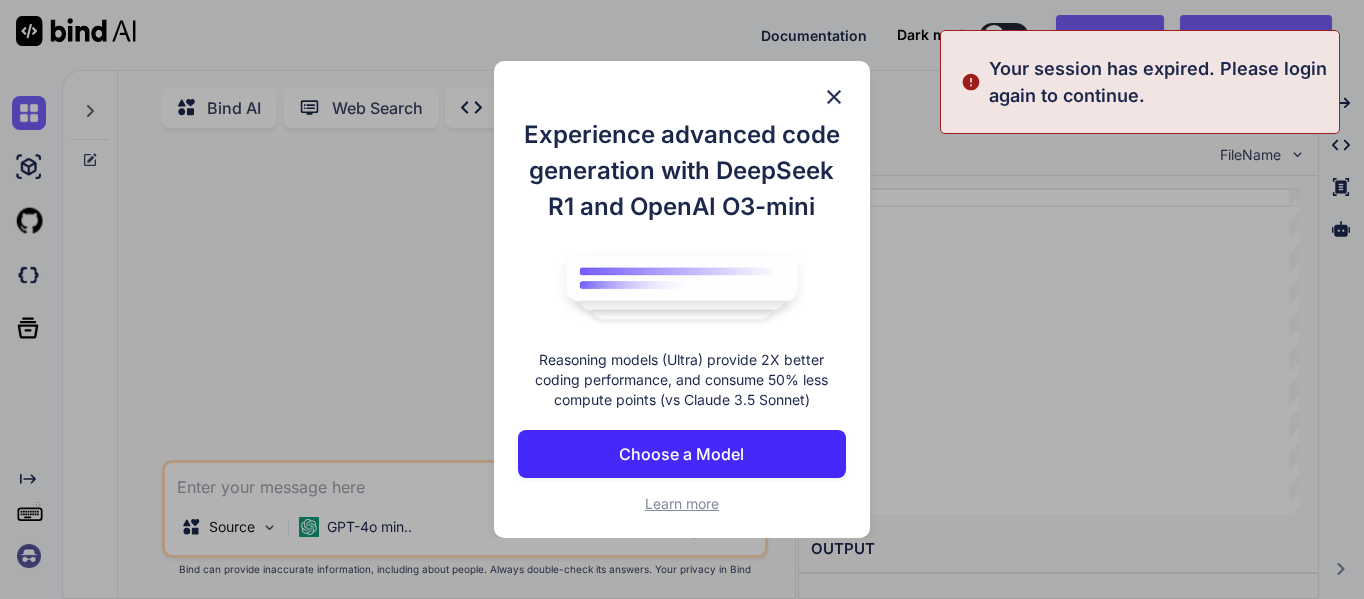type on "x" 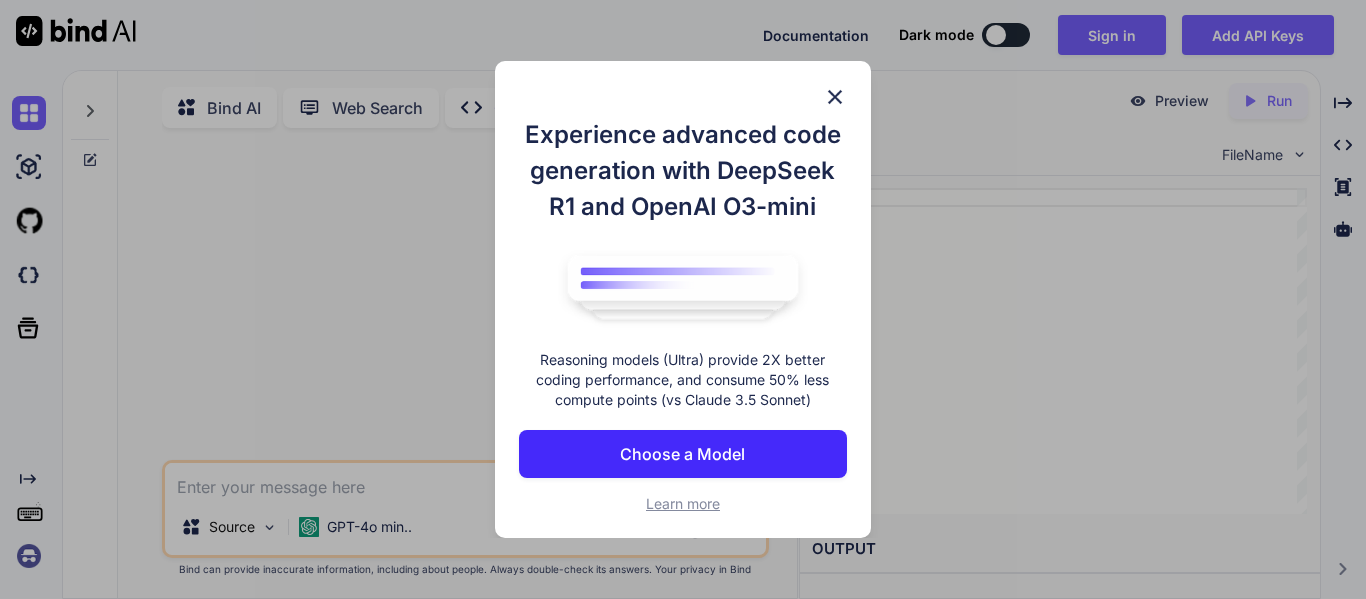 click at bounding box center [835, 97] 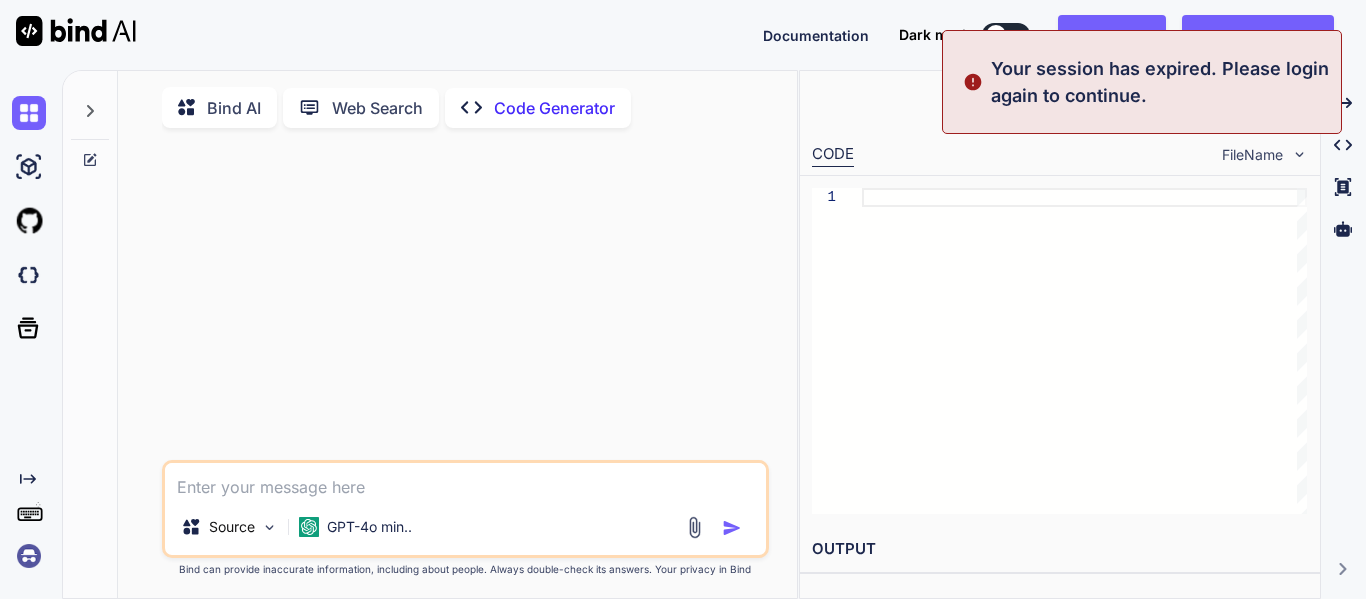 click at bounding box center [27, 275] 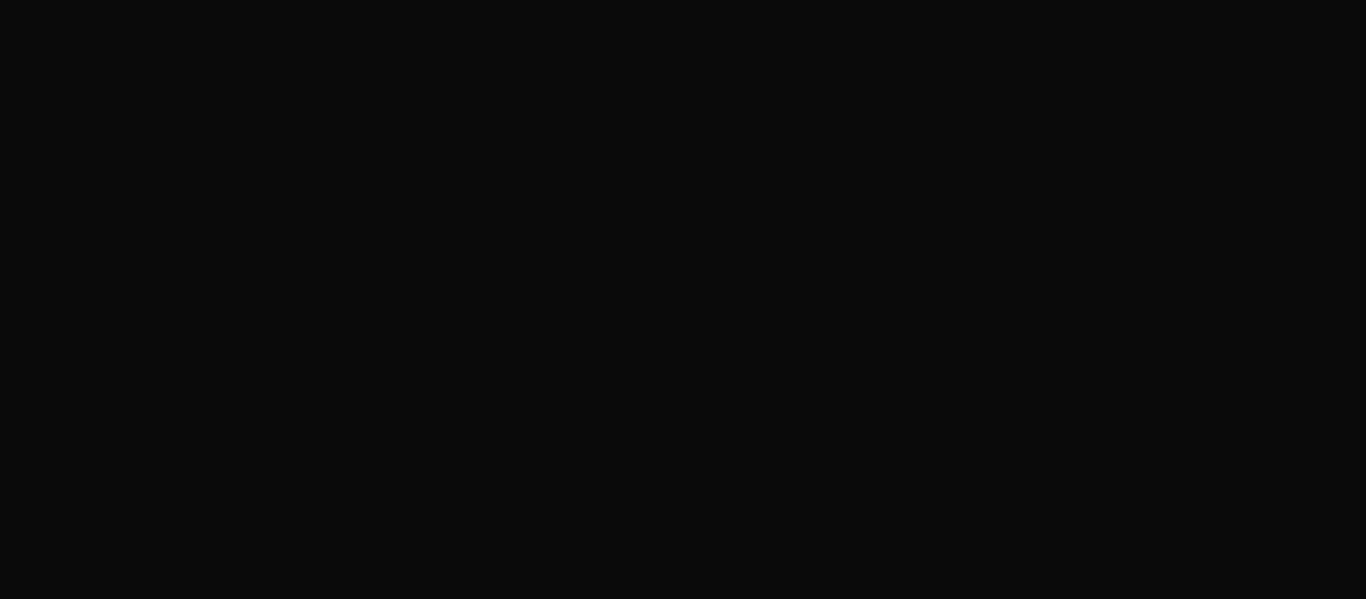 scroll, scrollTop: 0, scrollLeft: 0, axis: both 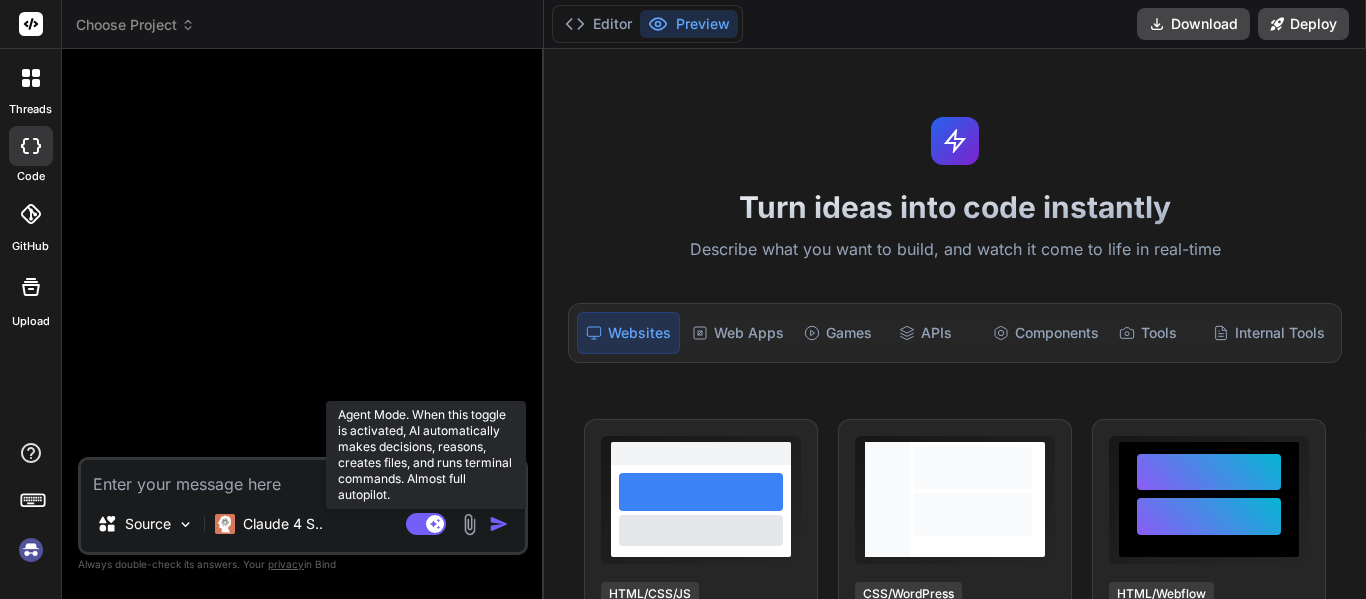 click 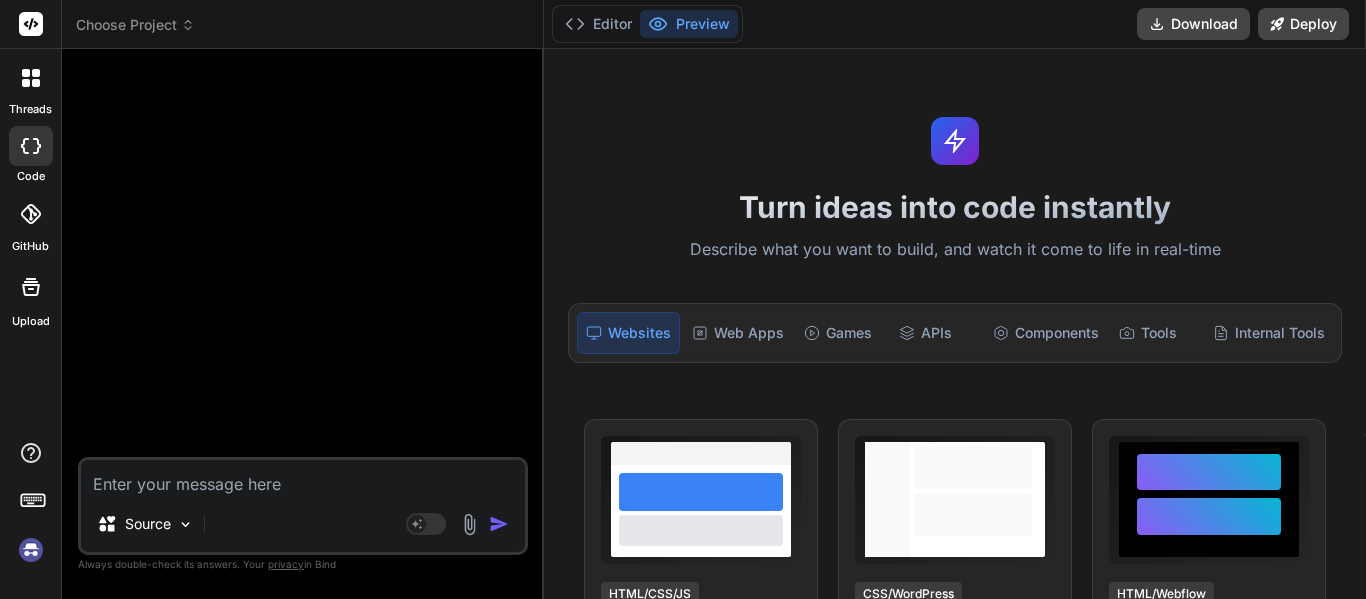 click on "threads" at bounding box center (30, 109) 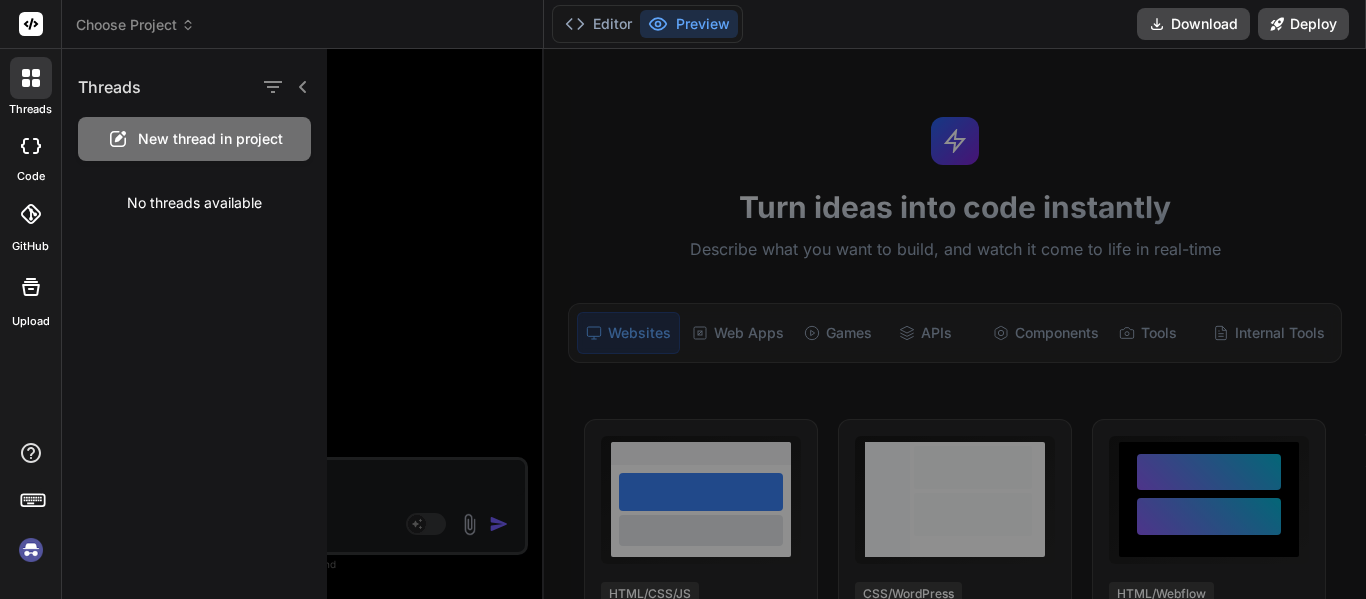 click on "New thread in project" at bounding box center (210, 139) 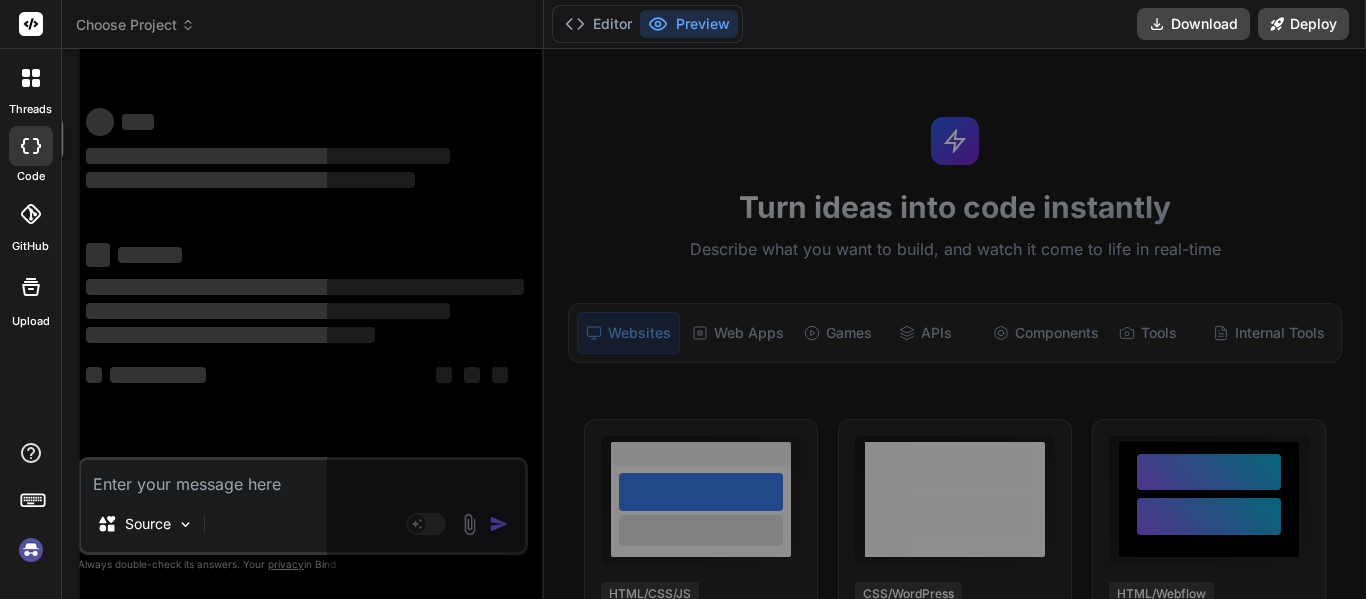 scroll, scrollTop: 60, scrollLeft: 0, axis: vertical 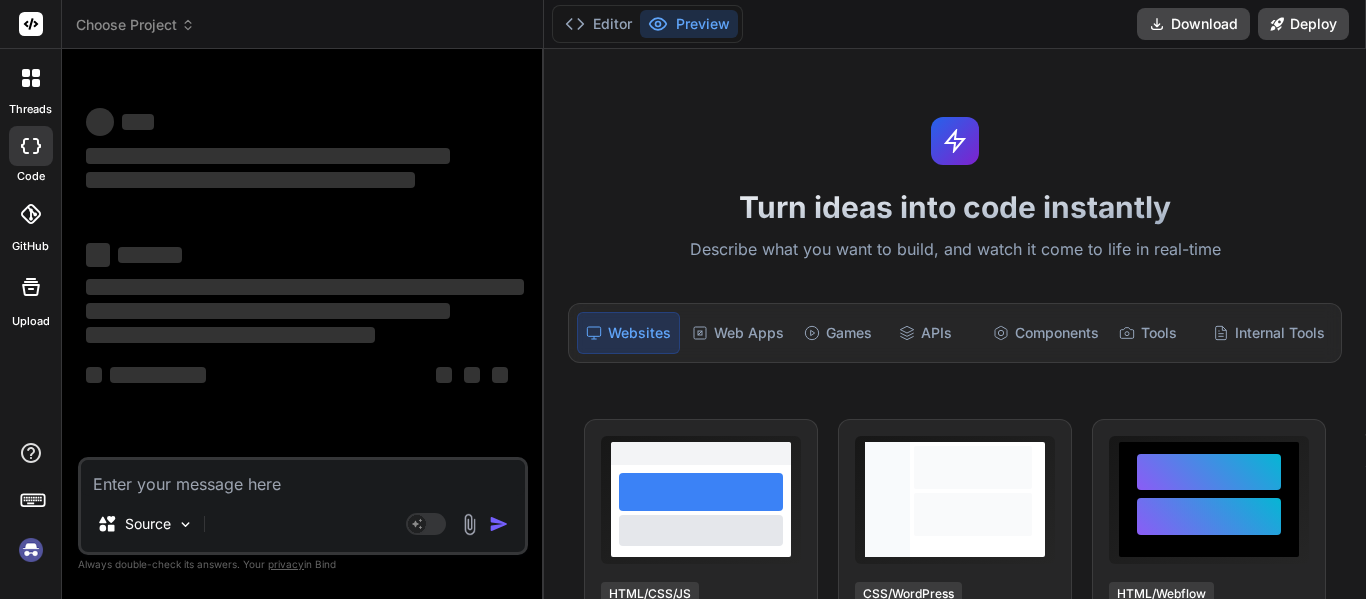 type on "x" 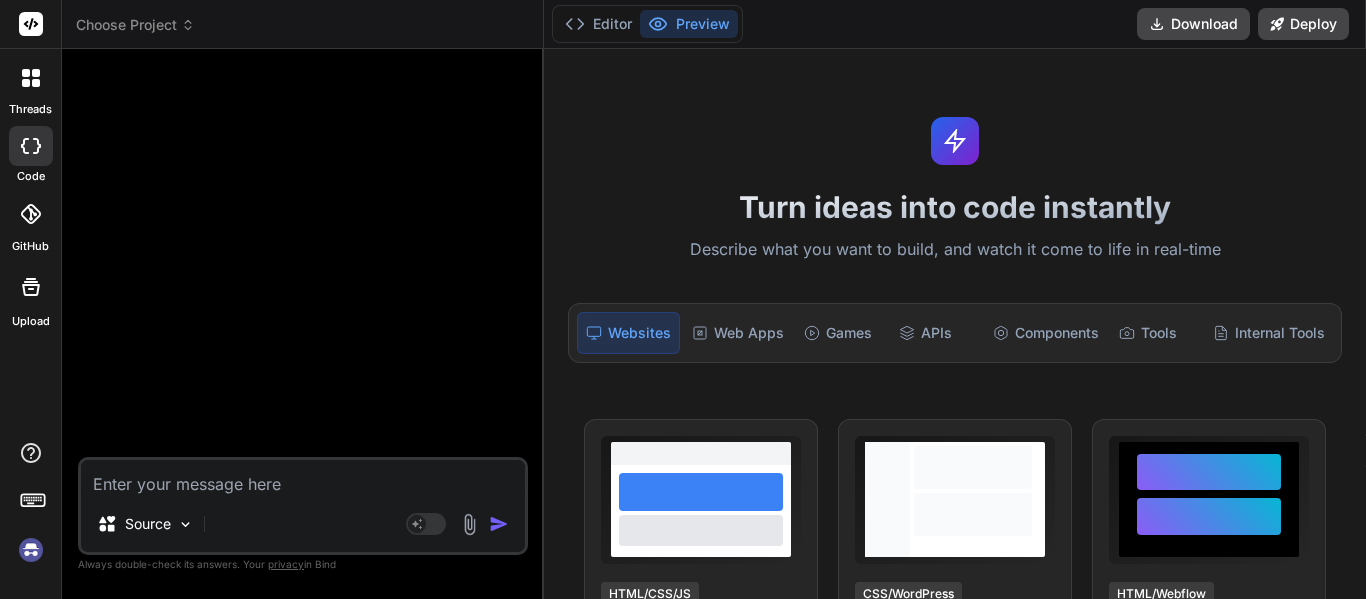 click at bounding box center [303, 478] 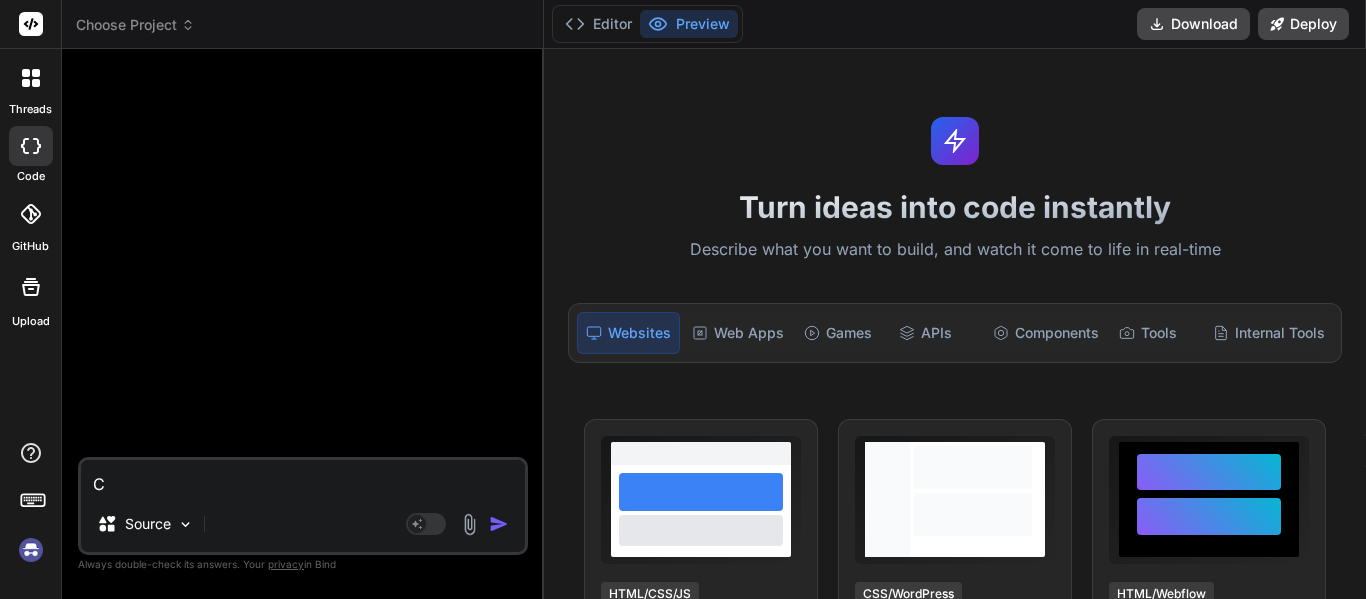 type on "Cr" 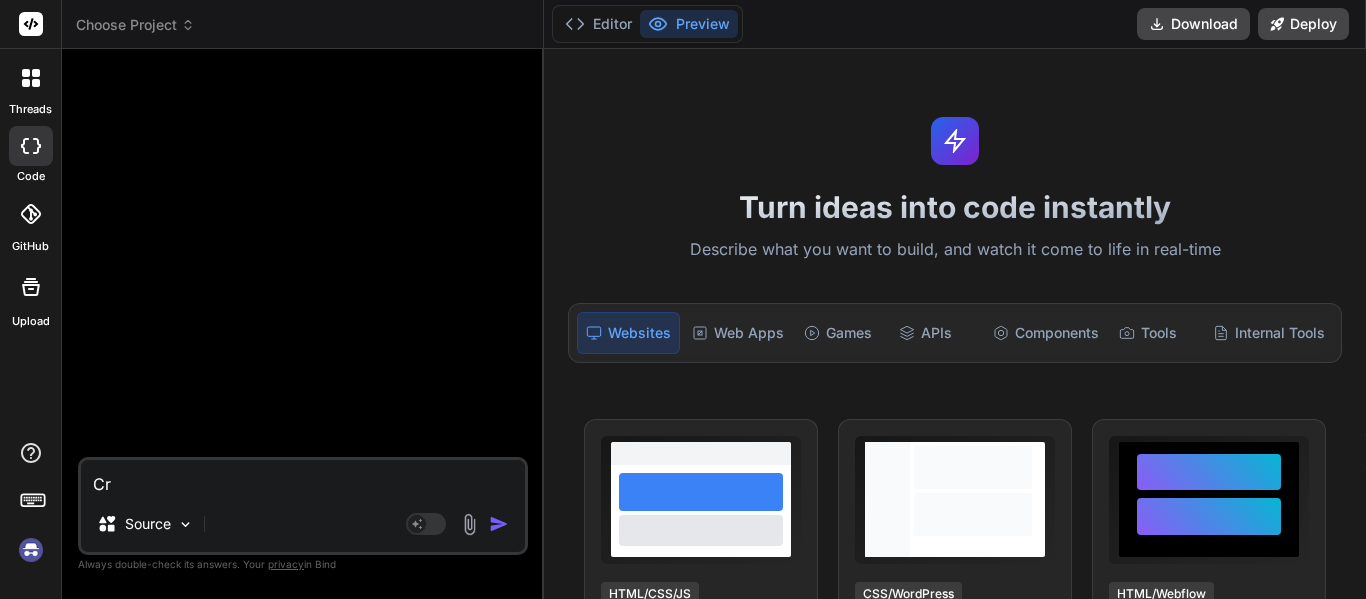 type on "Cre" 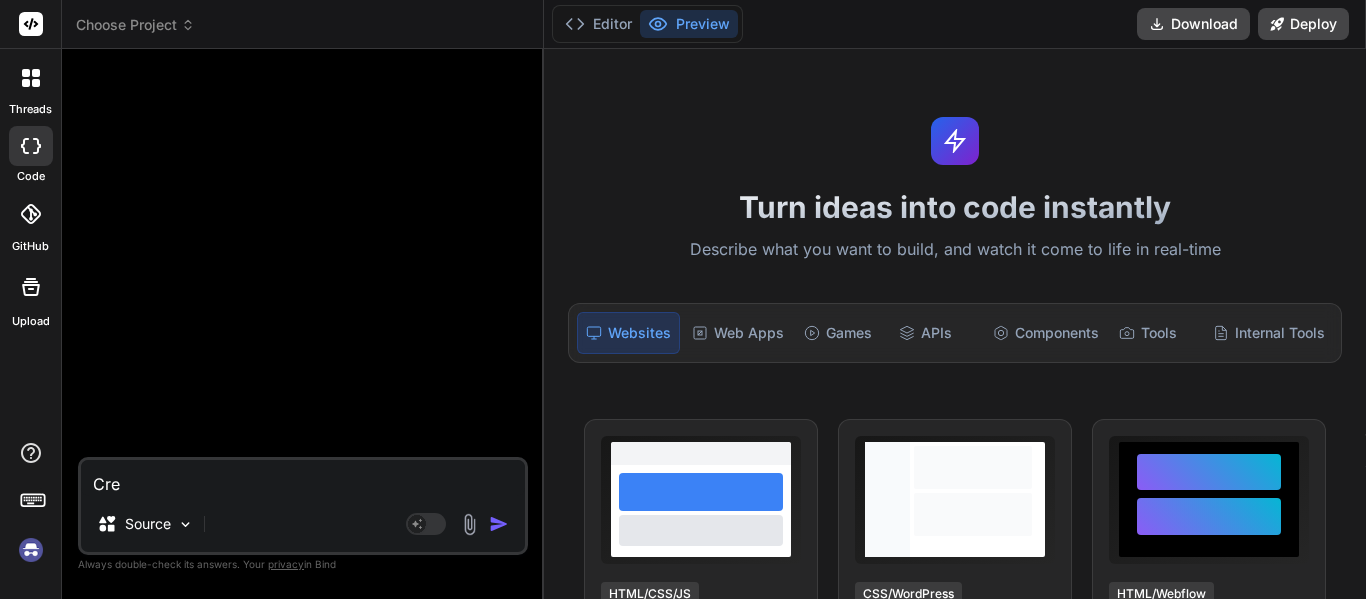 type on "Crea" 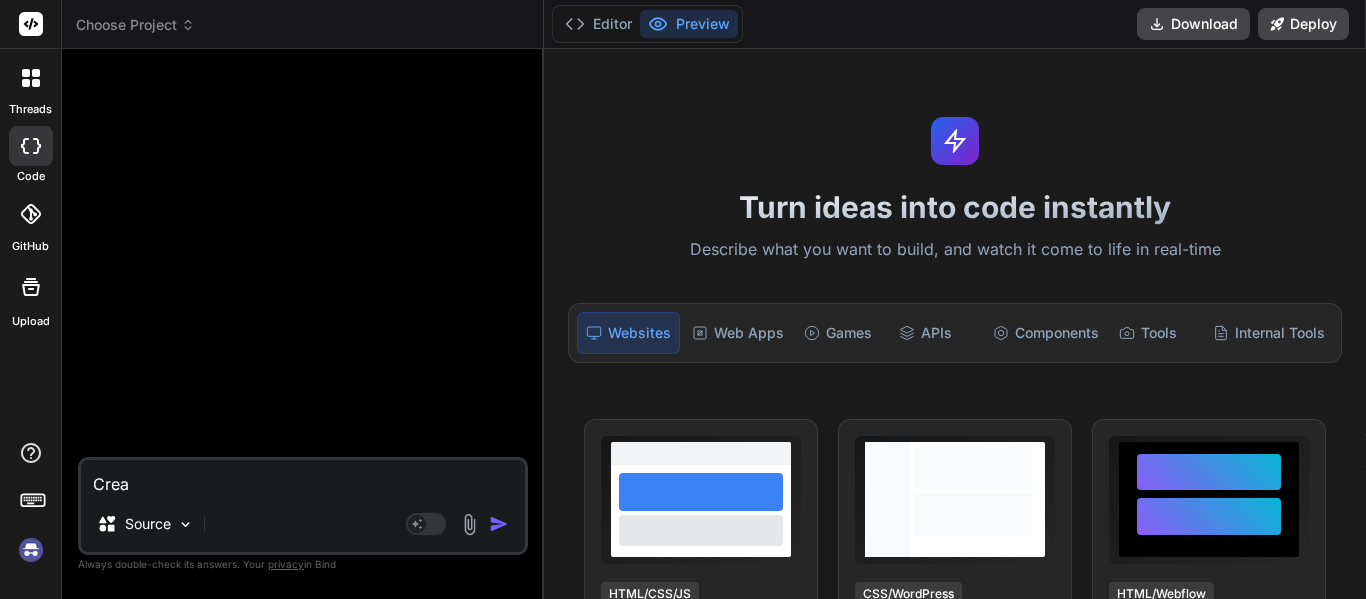 type on "Creat" 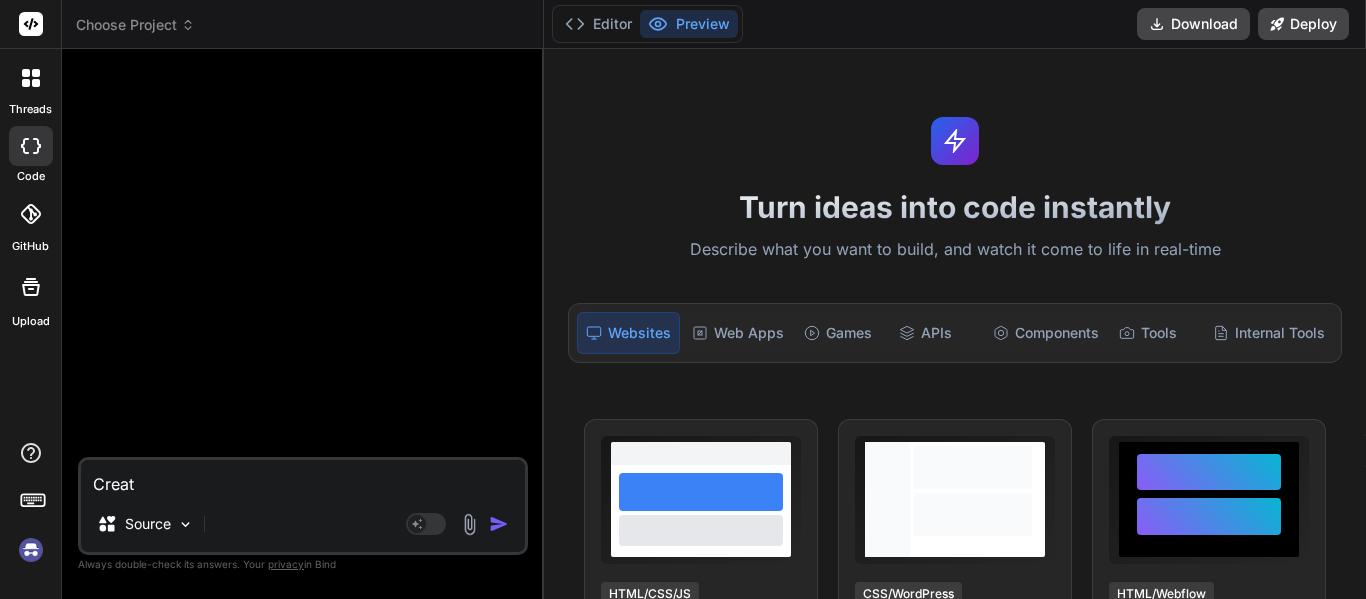 type on "Create" 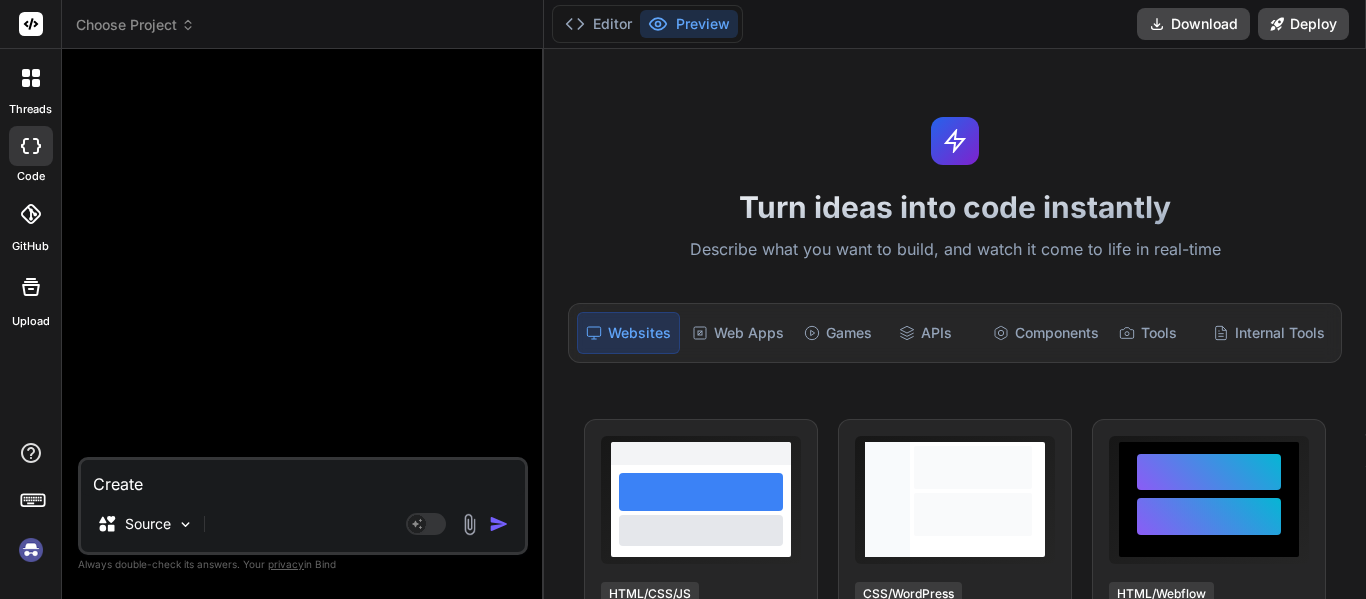 type on "Create" 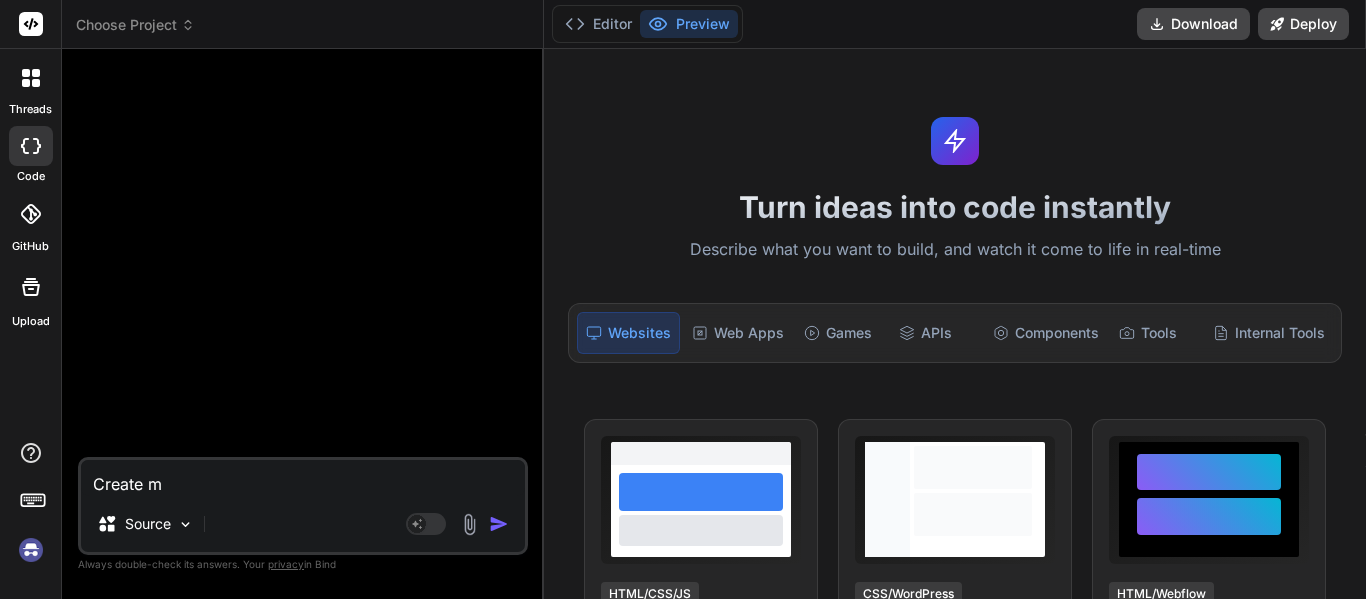 type on "Create me" 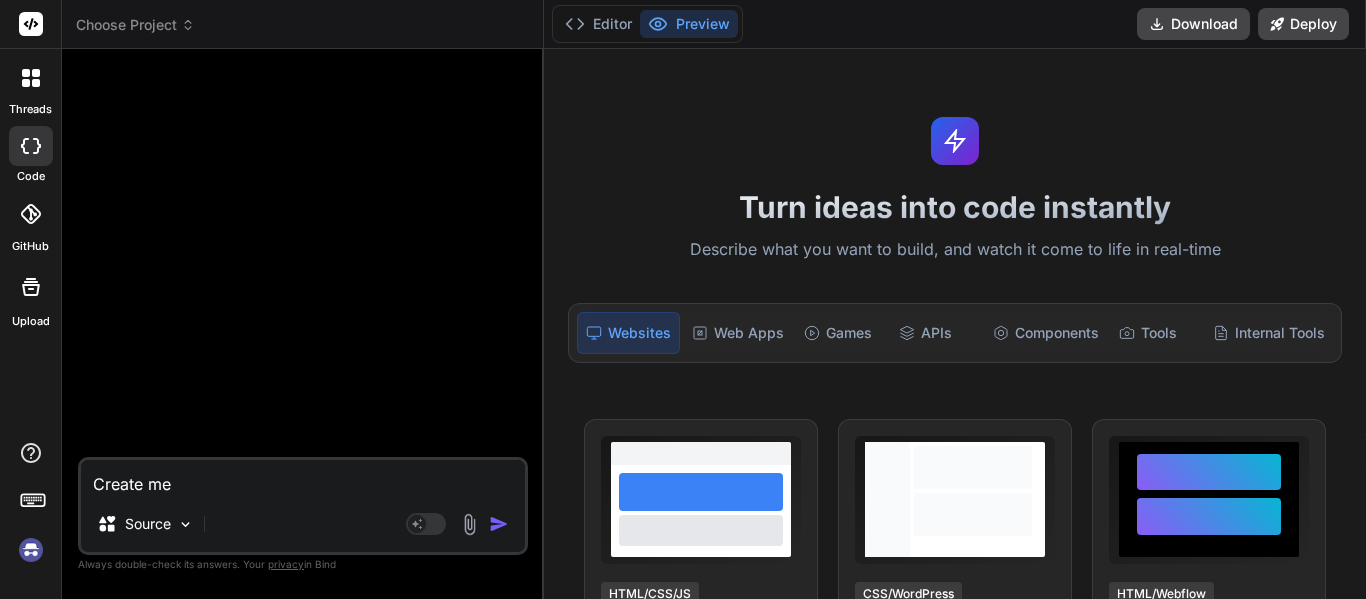 type on "x" 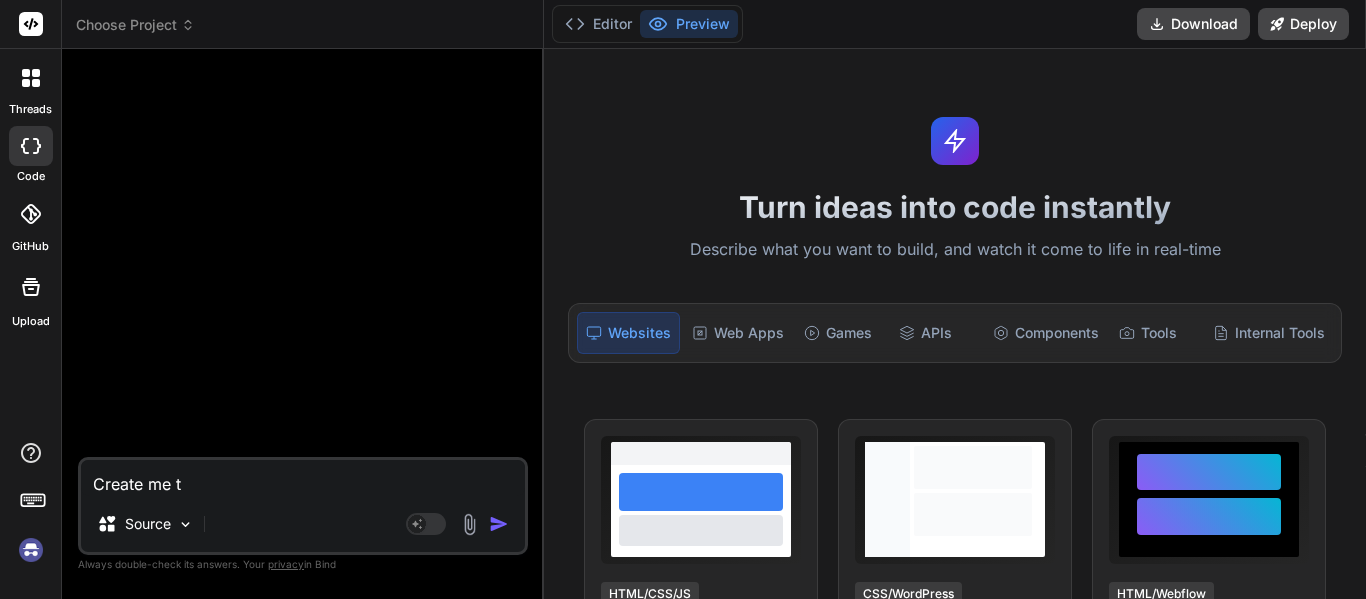 type on "x" 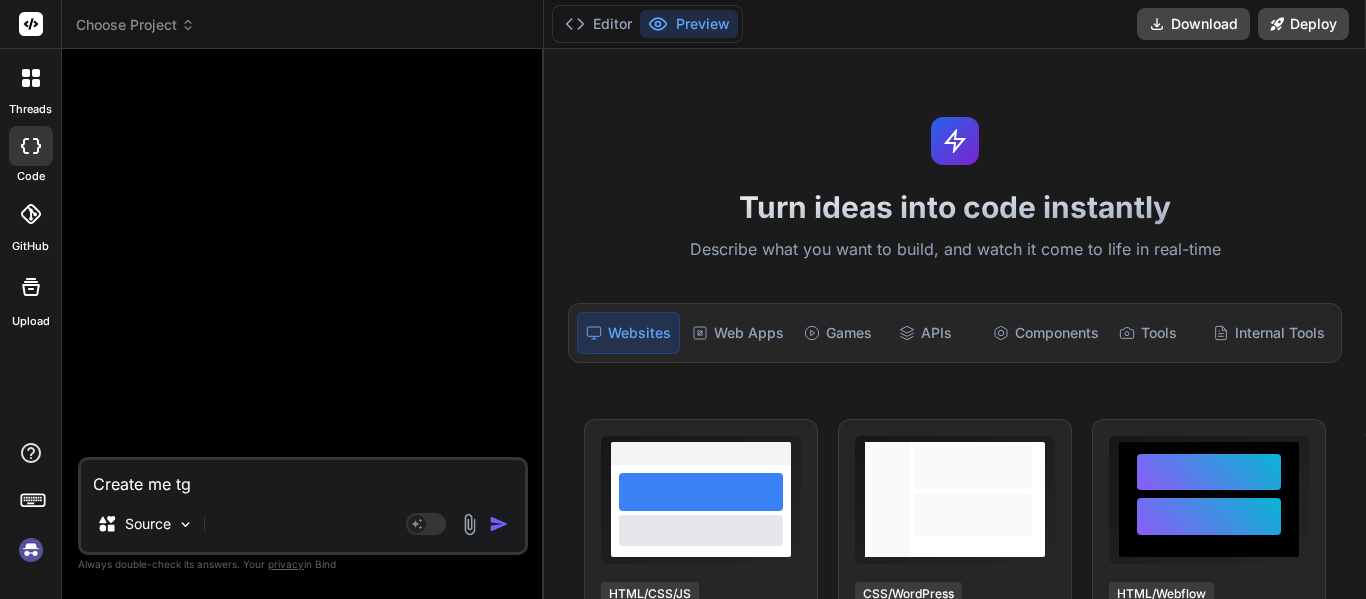 type on "Create me tge" 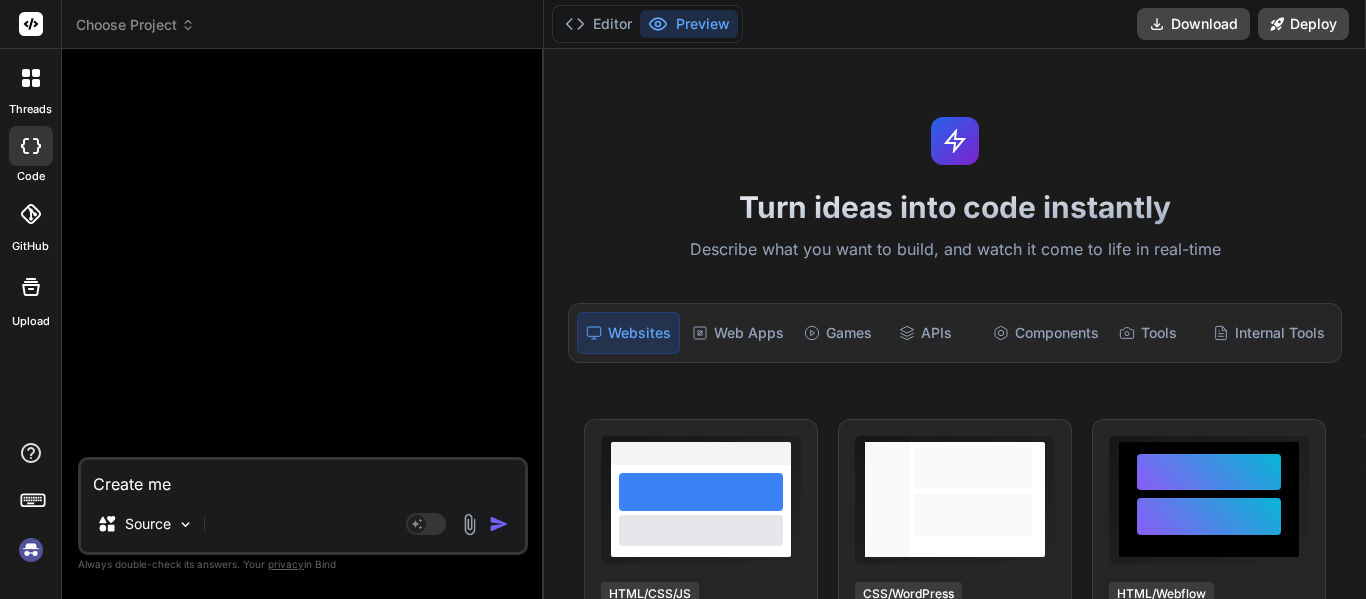 type on "Create me the" 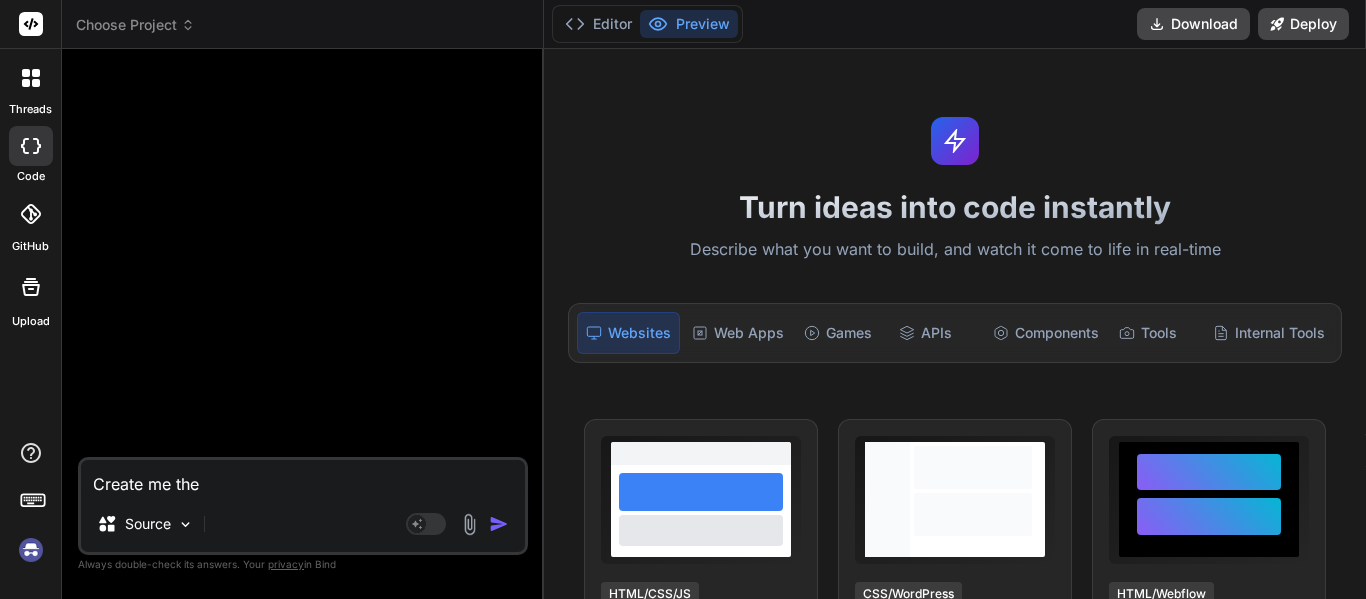 type on "Create me the h" 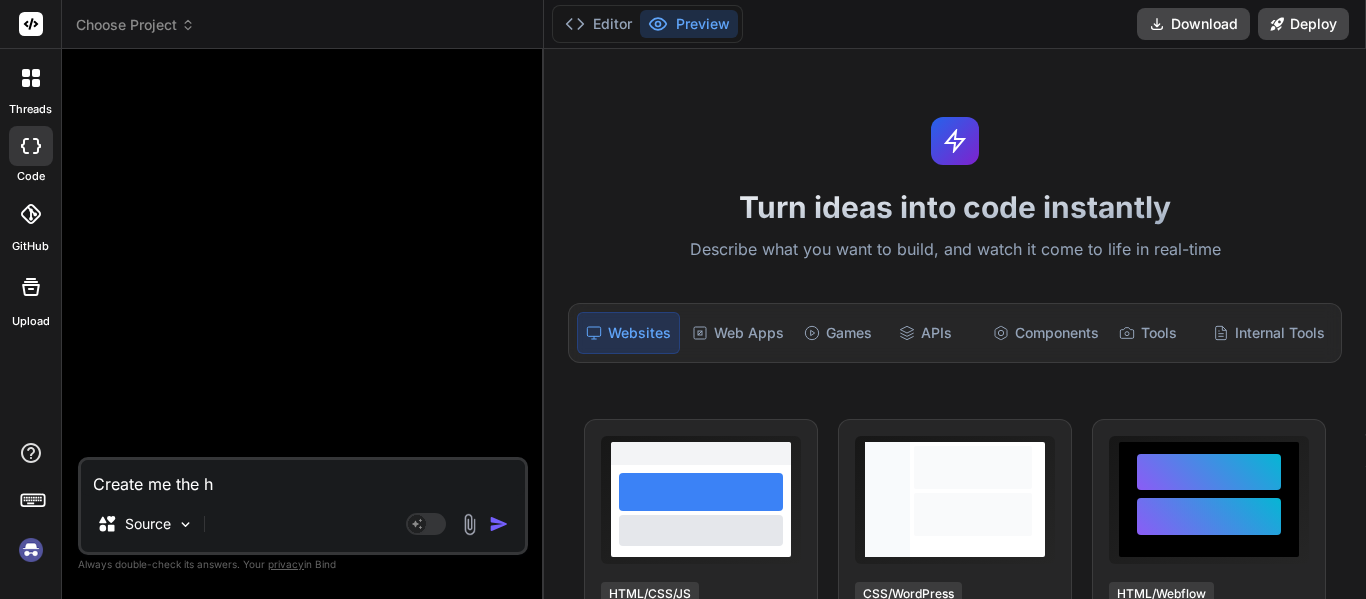type on "Create me the ho" 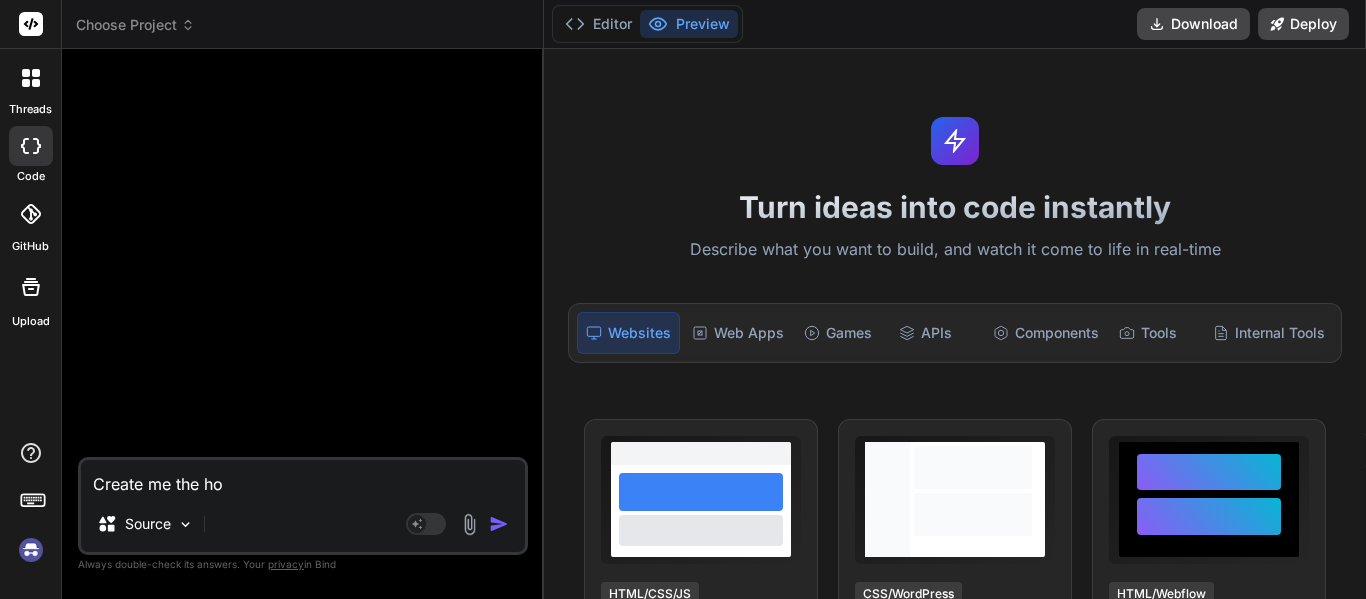 type on "Create me the hom" 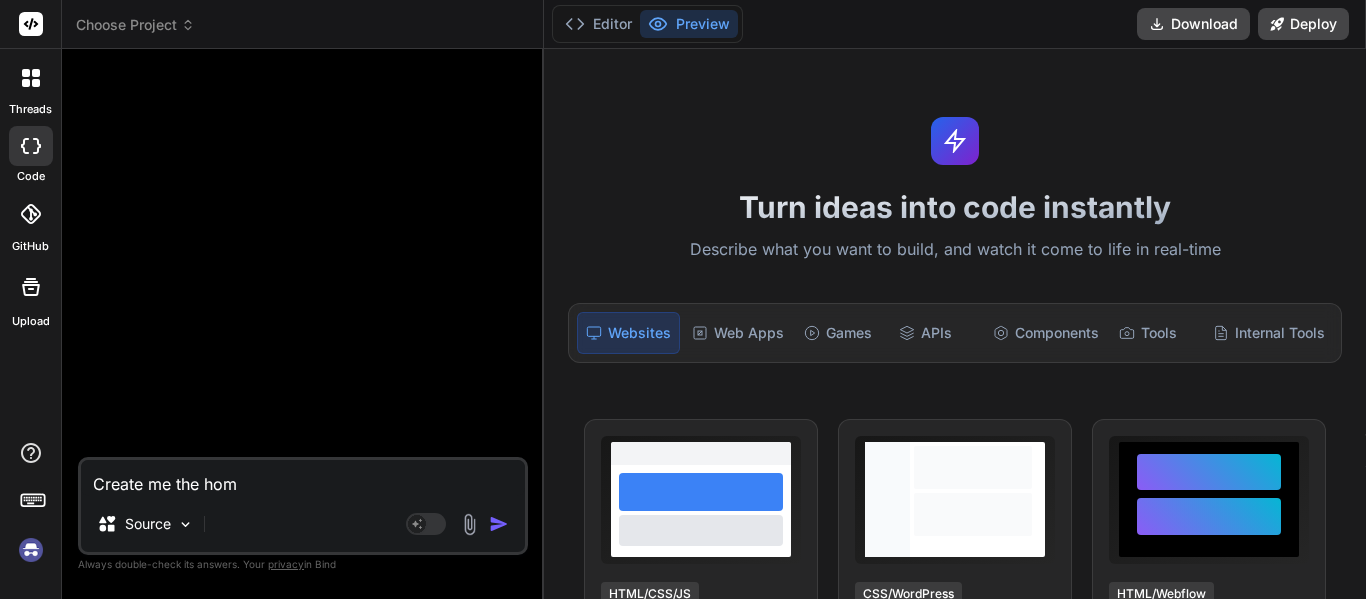 type on "Create me the home" 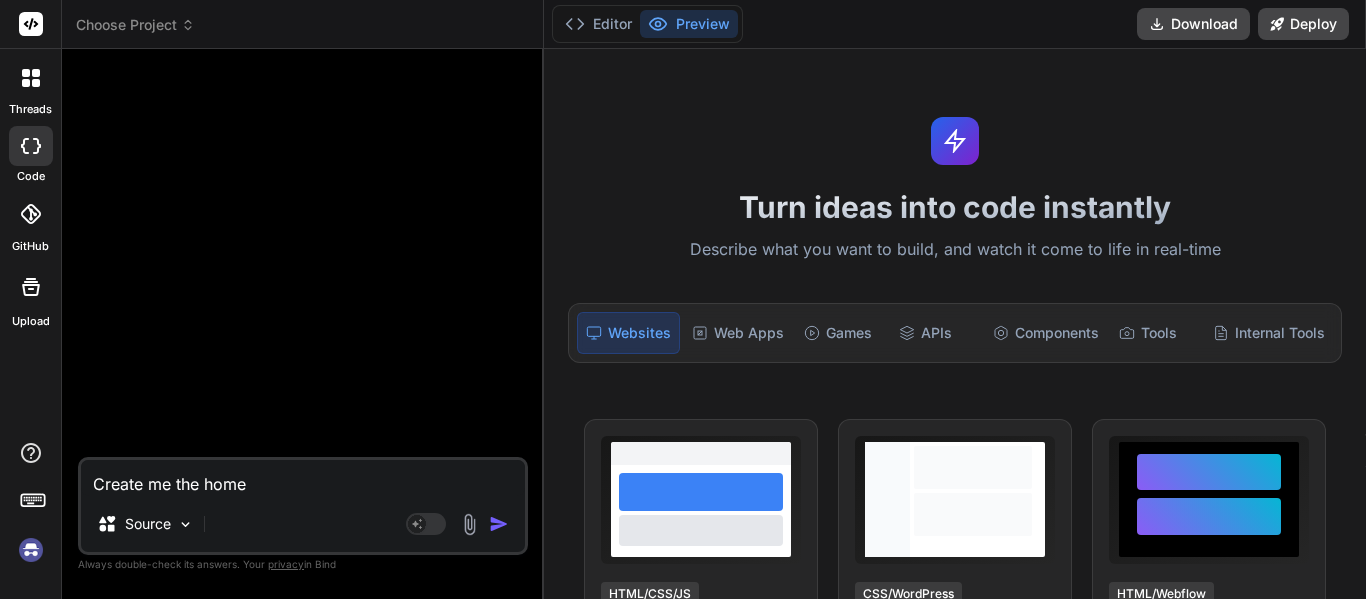 type on "Create me the homea" 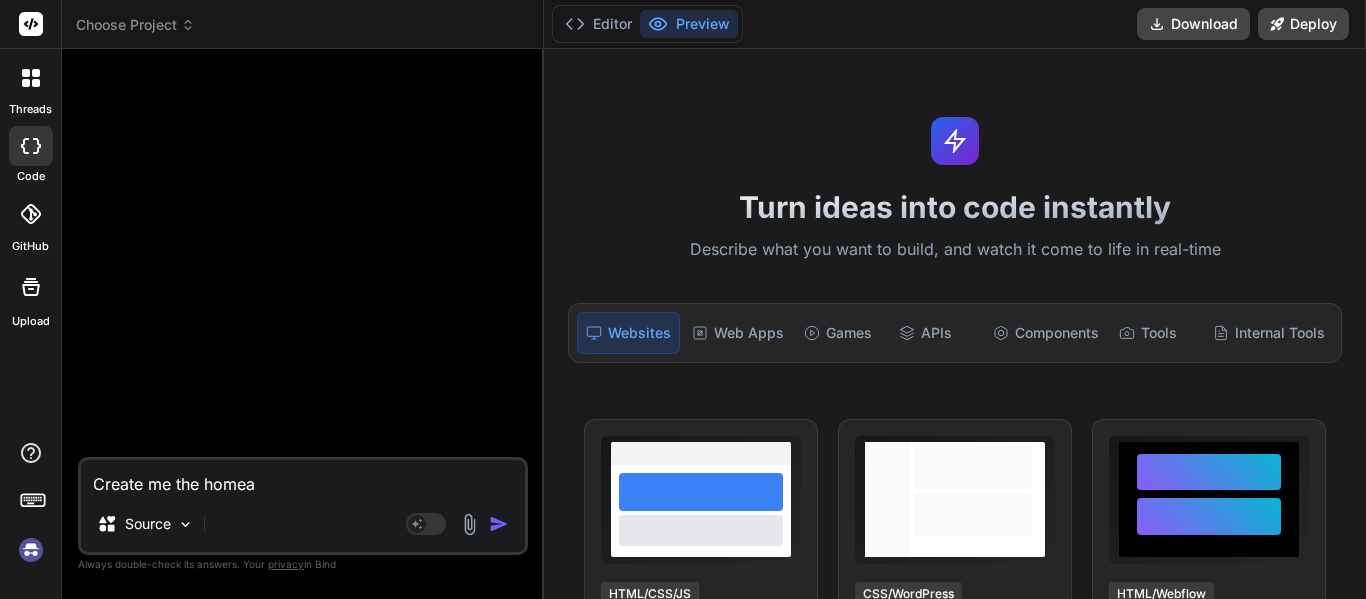 type on "Create me the home" 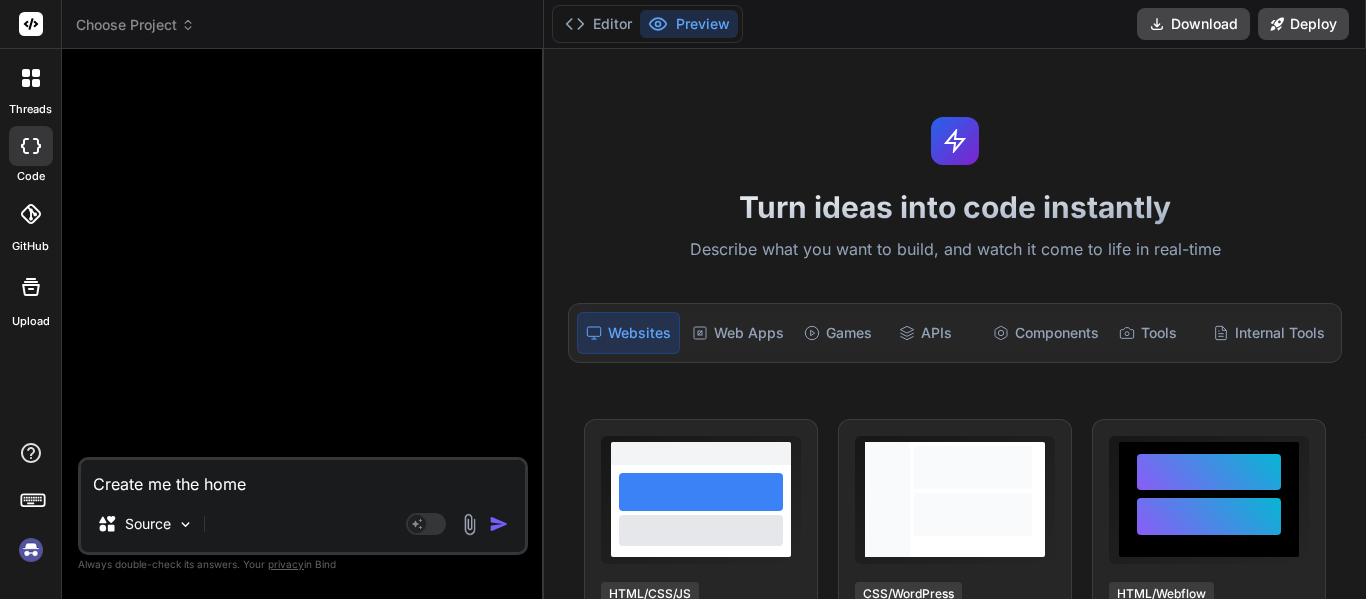 type on "Create me the homea" 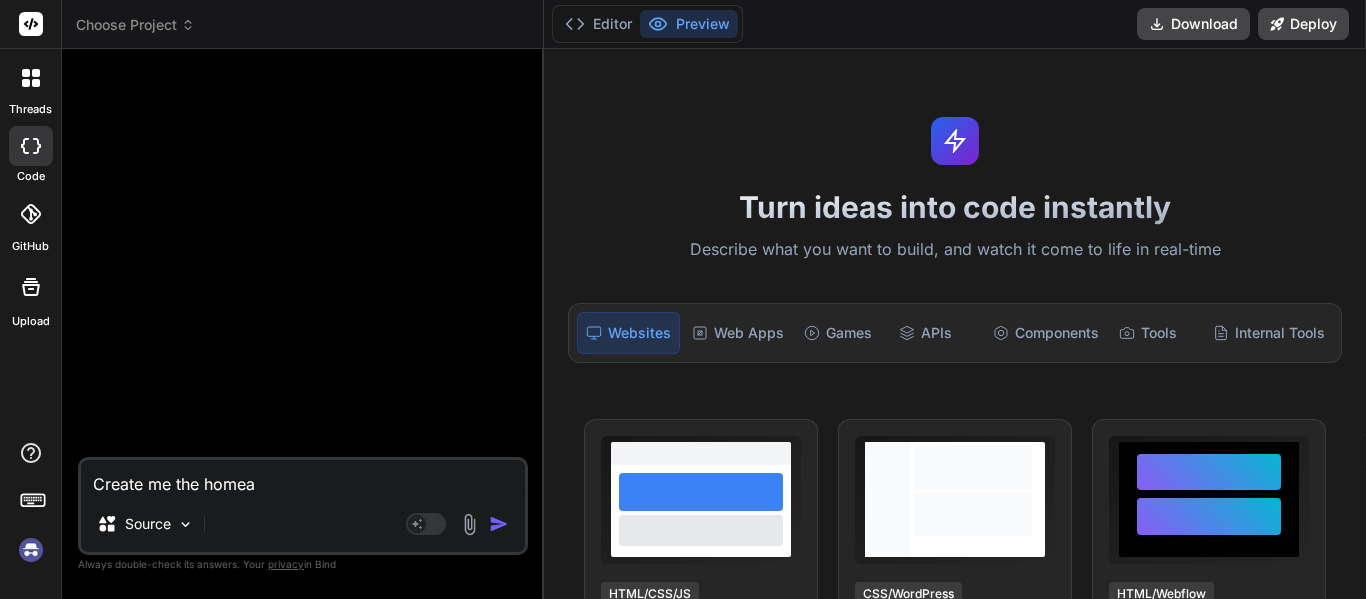 type on "Create me the home" 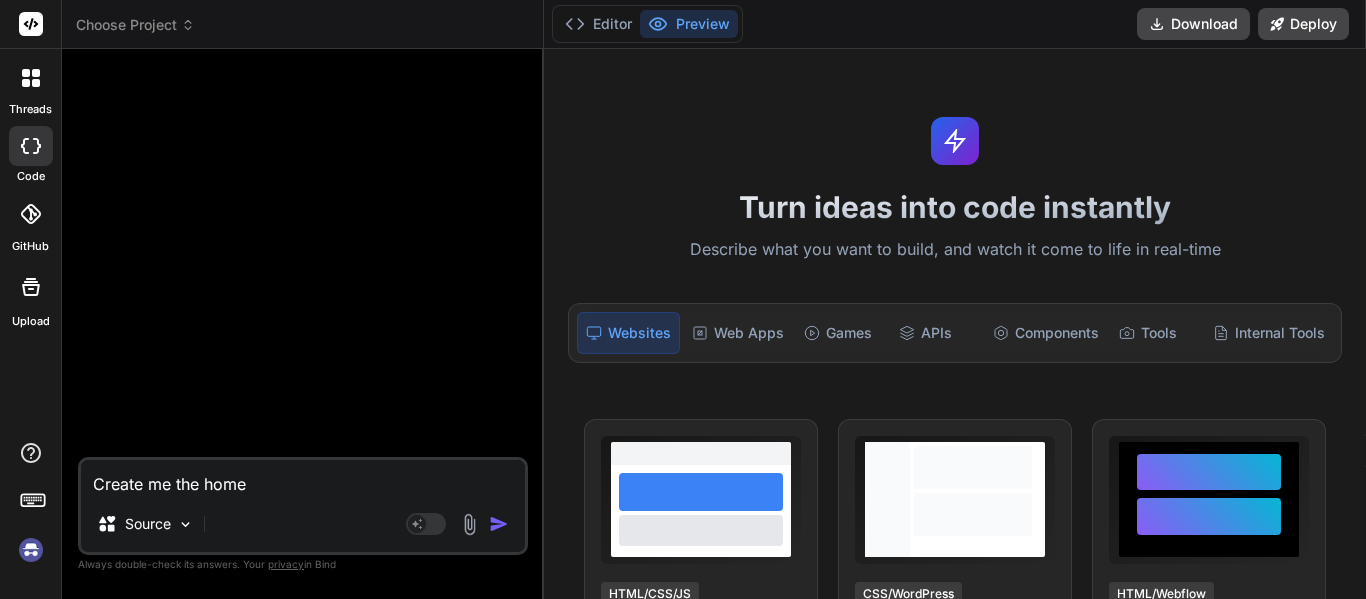 type on "Create me the homep" 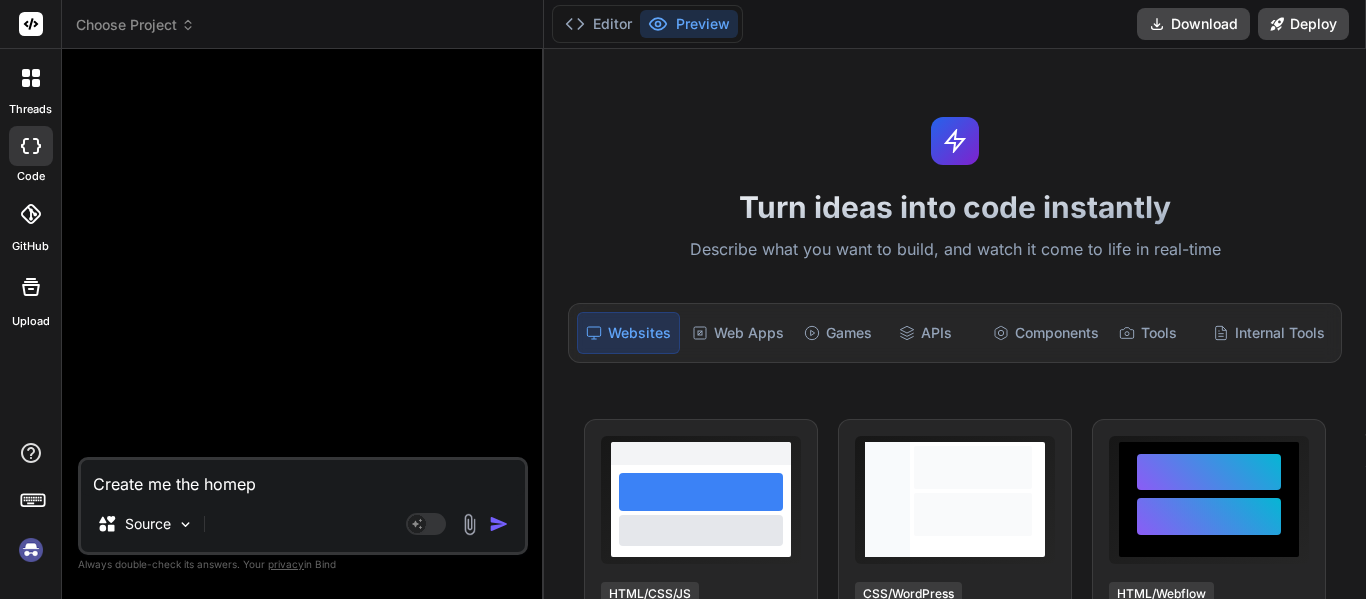 type on "Create me the homepa" 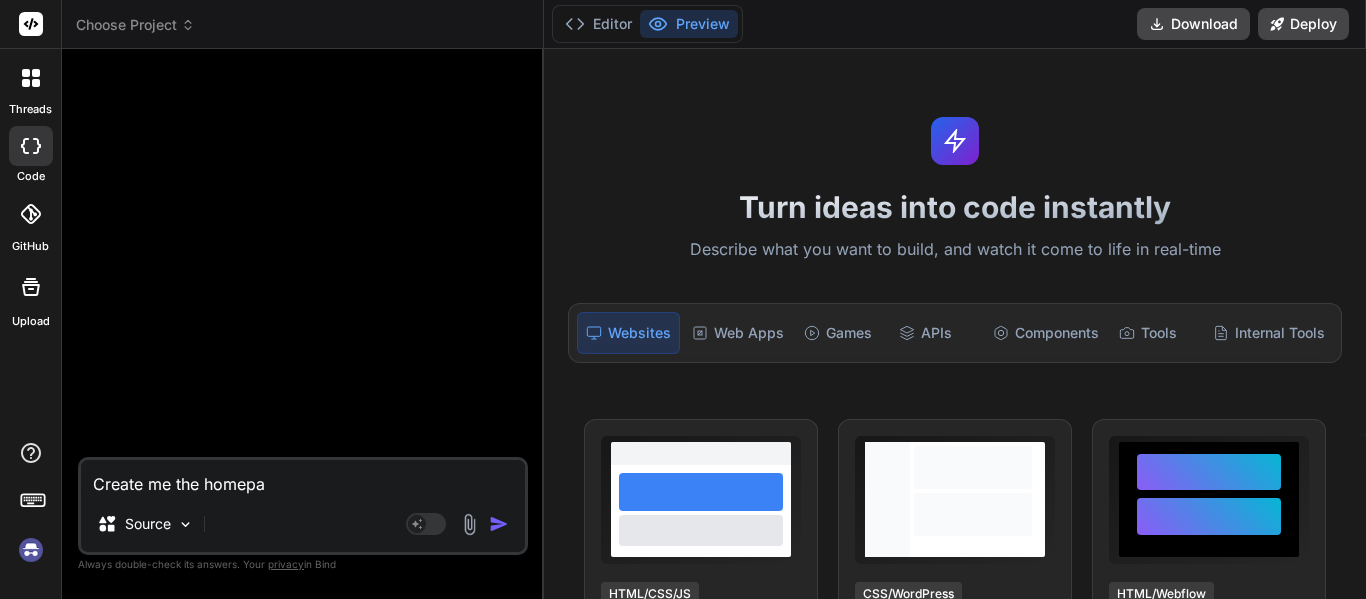 type on "x" 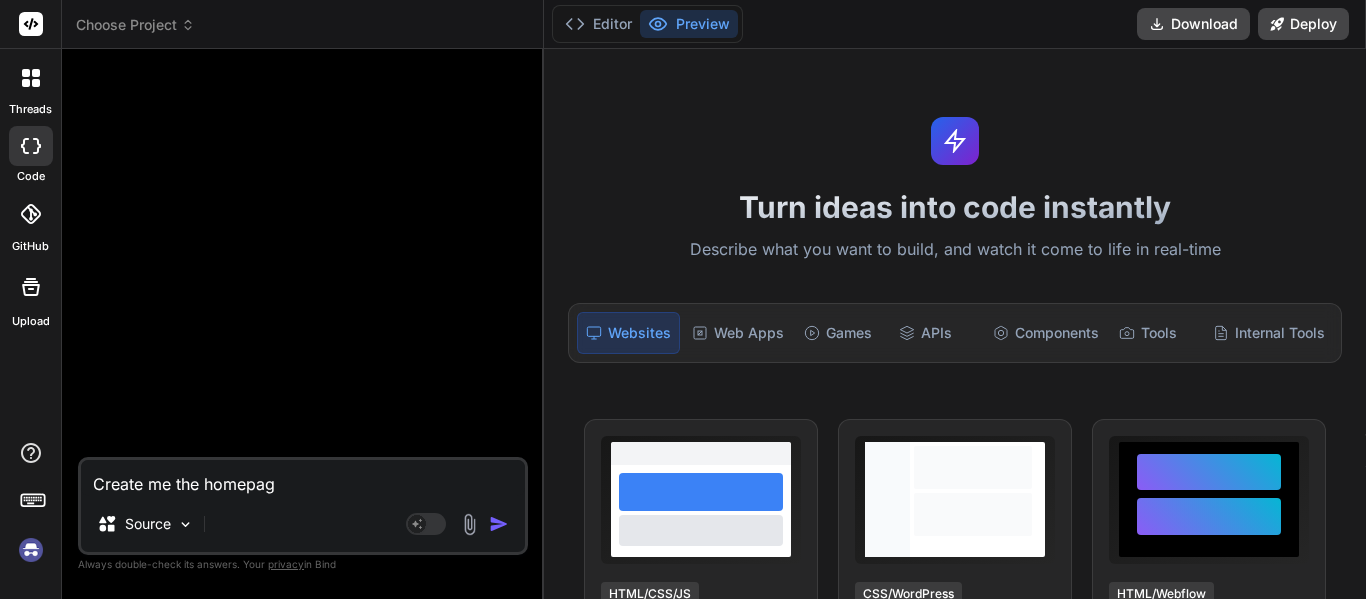 type on "Create me the homepage" 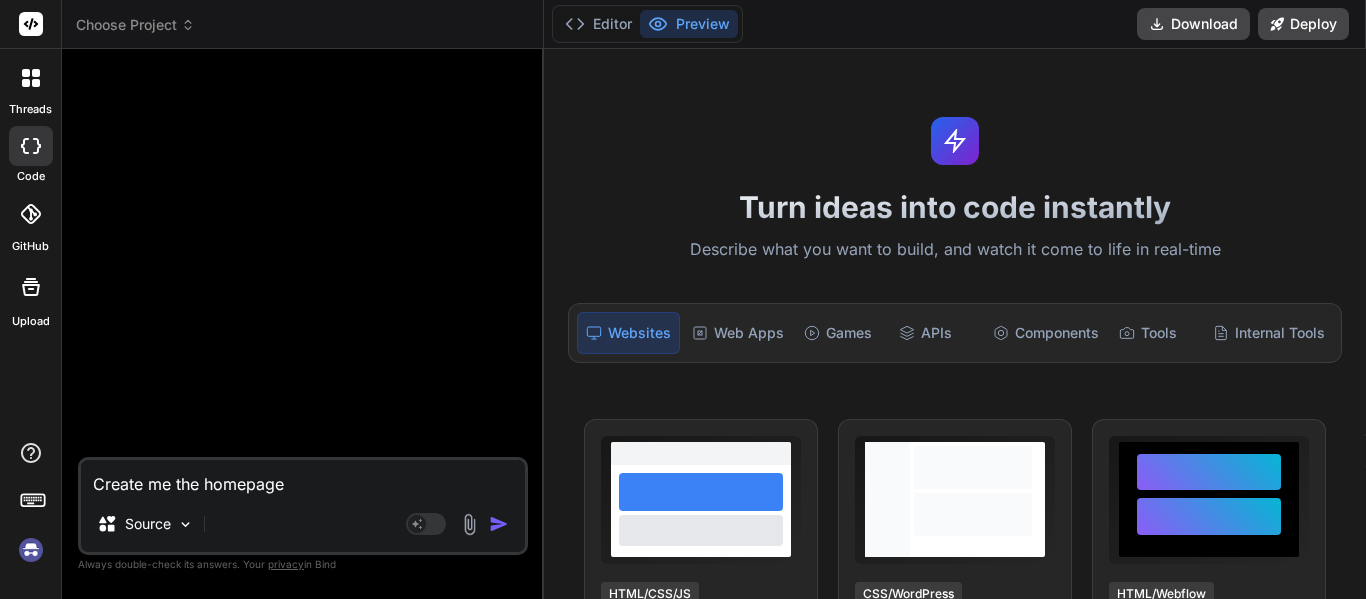 type on "x" 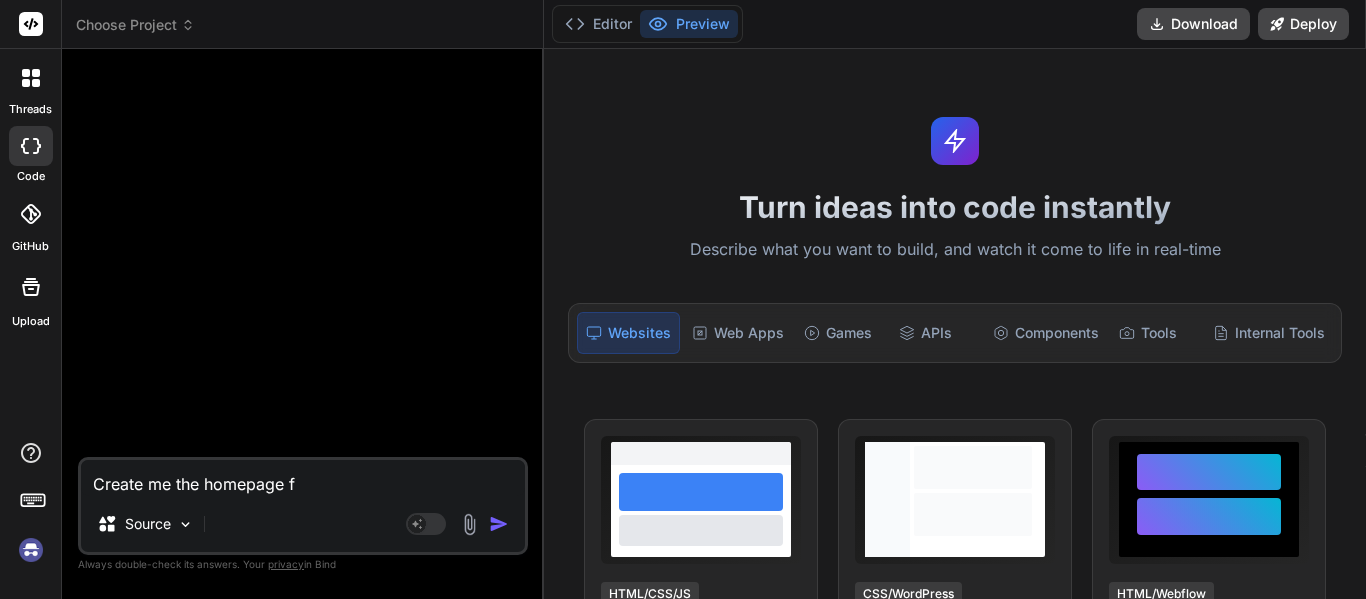 type on "Create me the homepage fo" 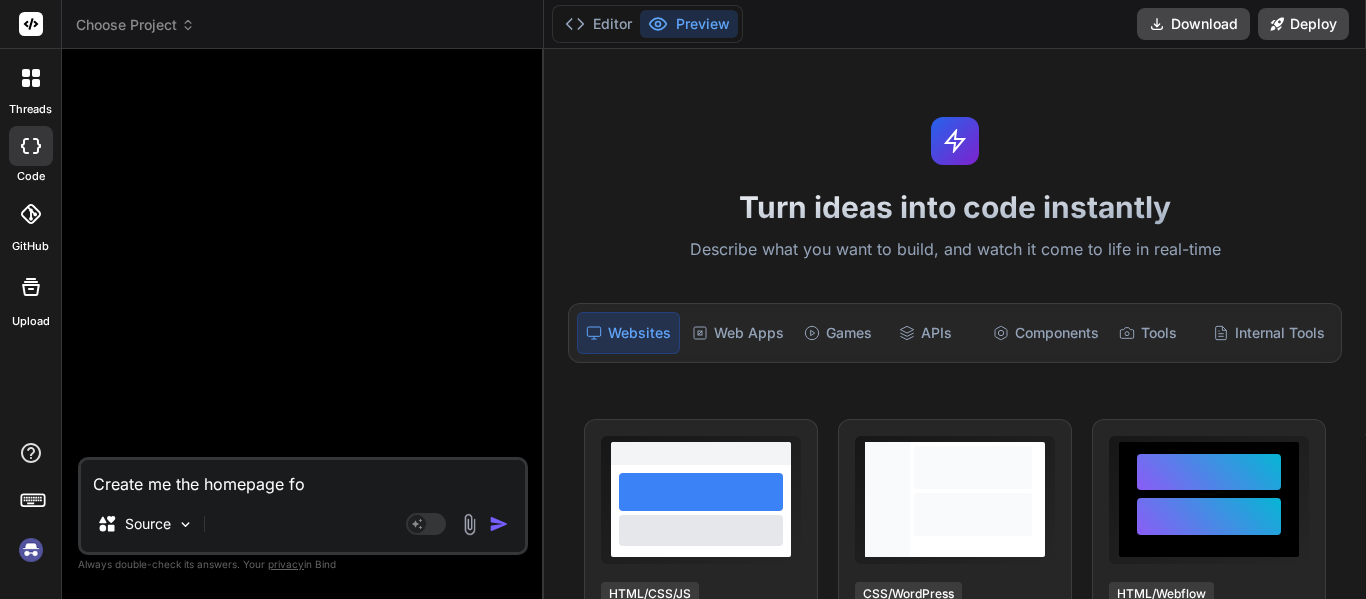 type on "Create me the homepage for" 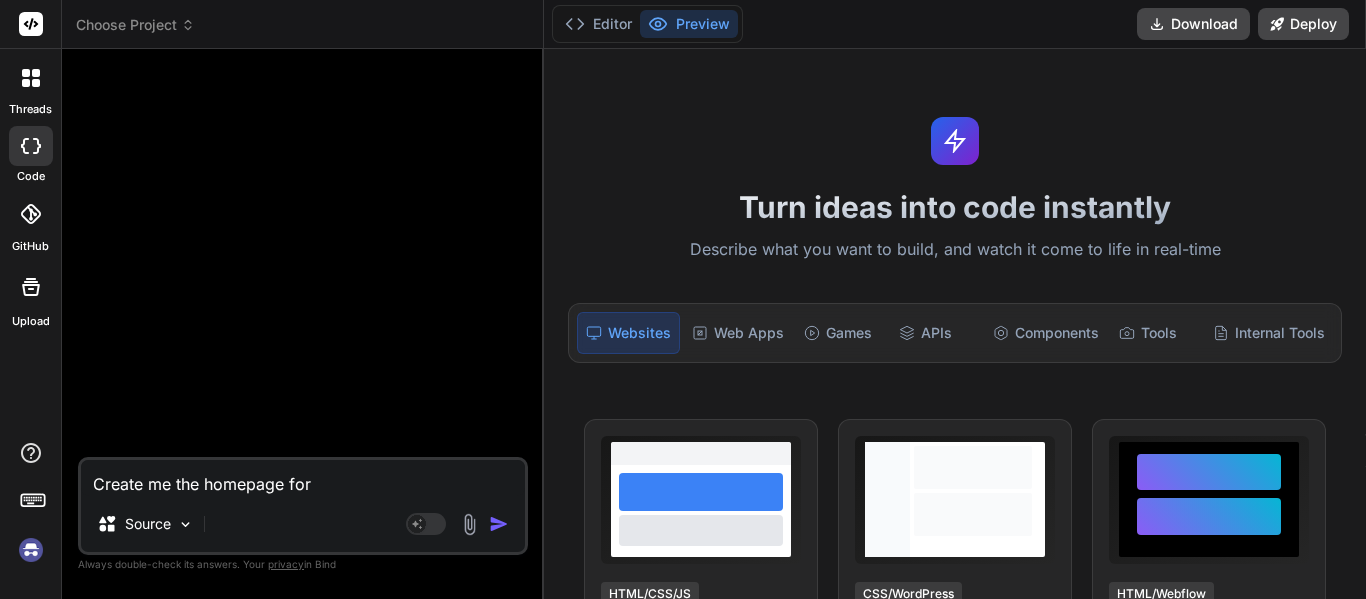 type on "Create me the homepage for" 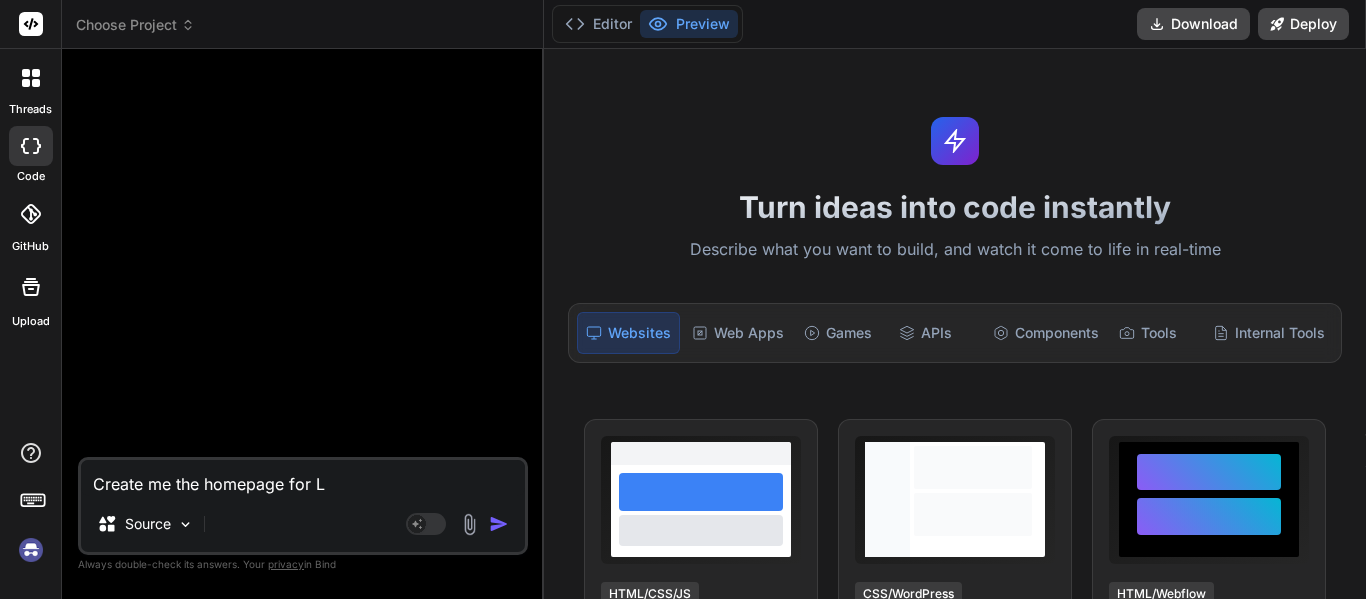 type on "Create me the homepage for Le" 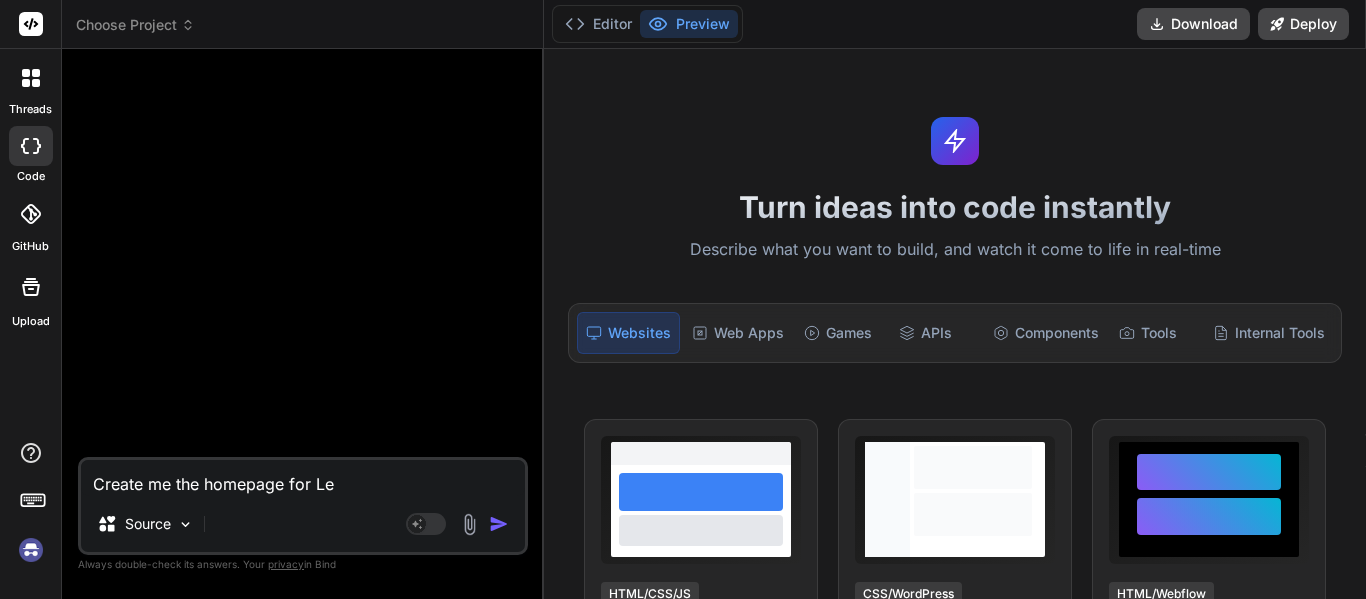 type on "Create me the homepage for Lee" 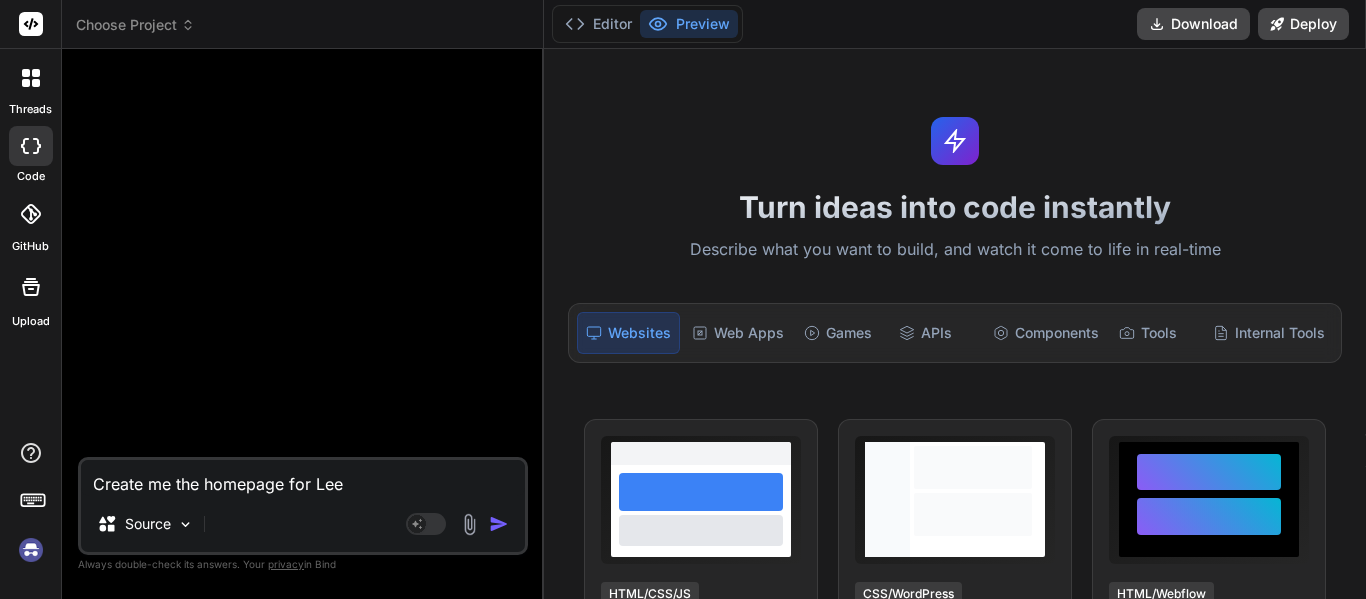 type on "Create me the homepage for Leer" 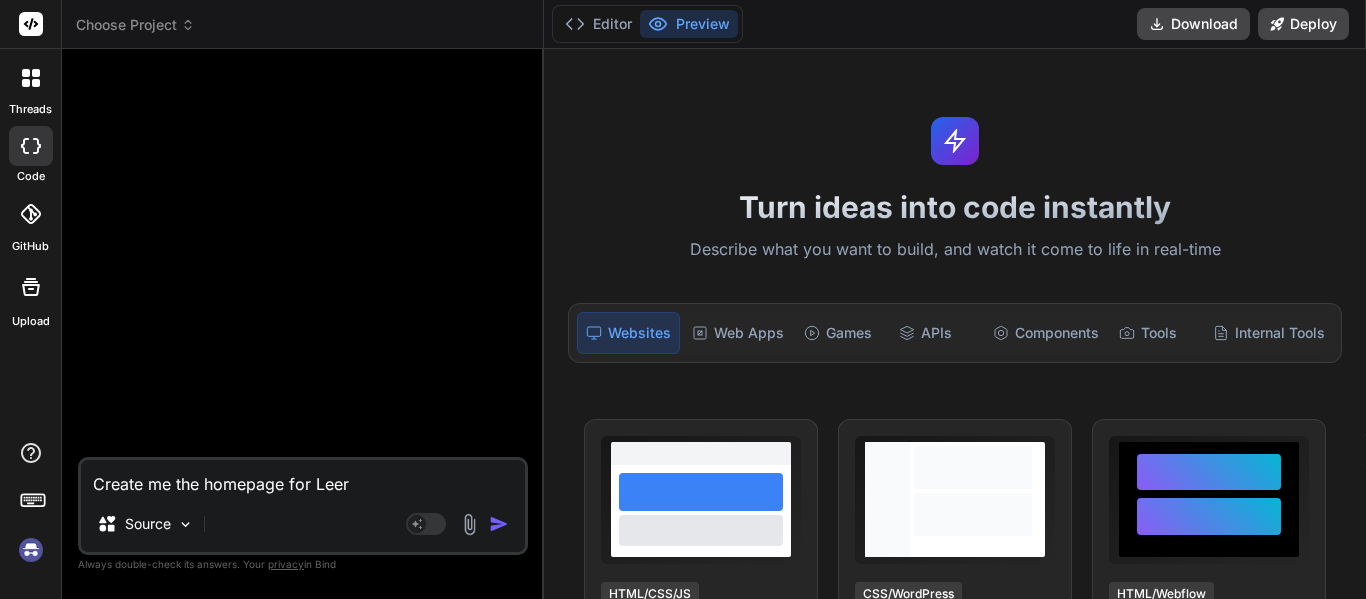 type on "Create me the homepage for Leer" 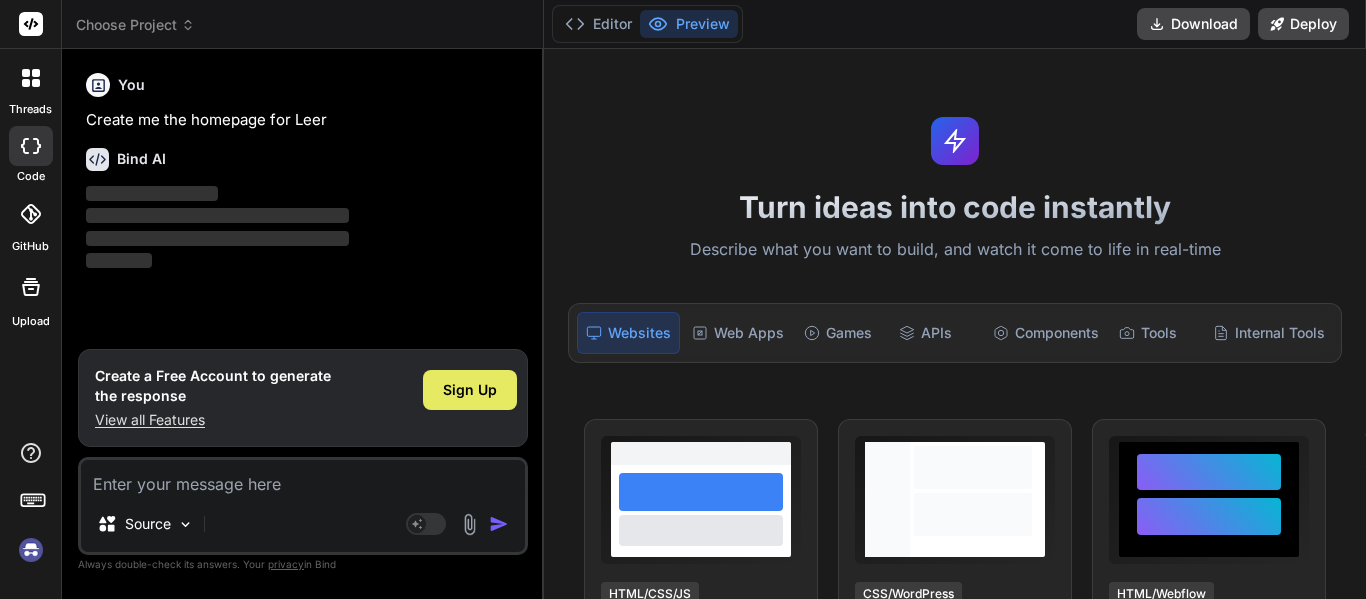 click on "Sign Up" at bounding box center (470, 390) 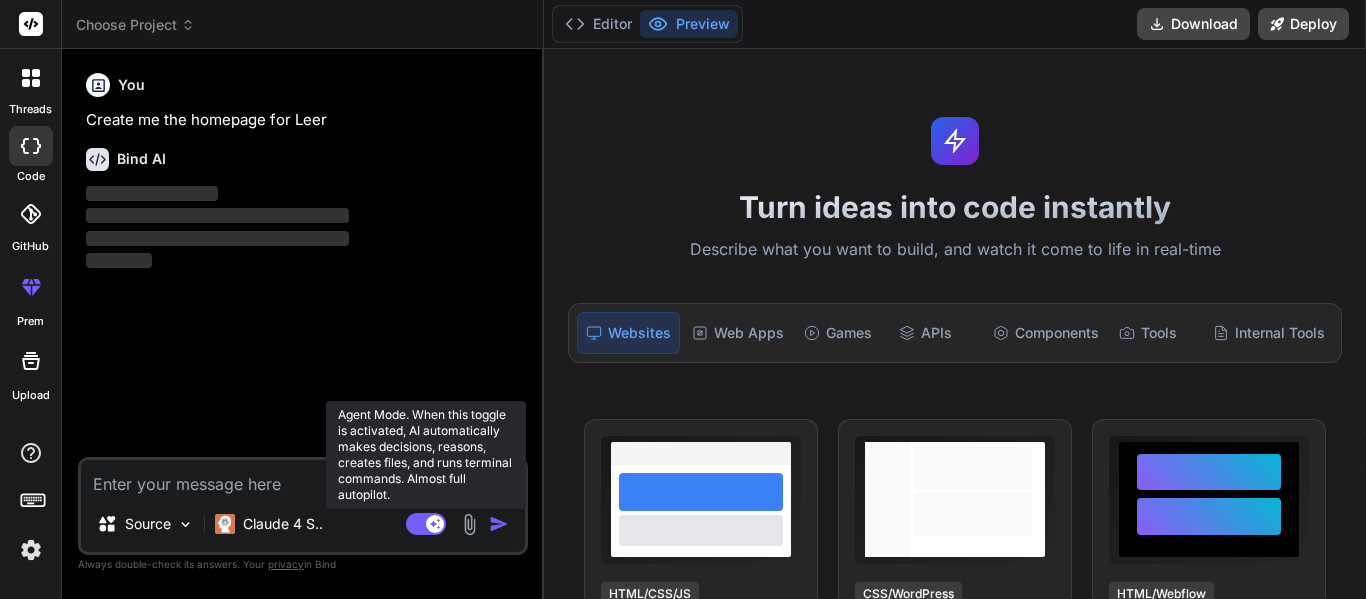 click 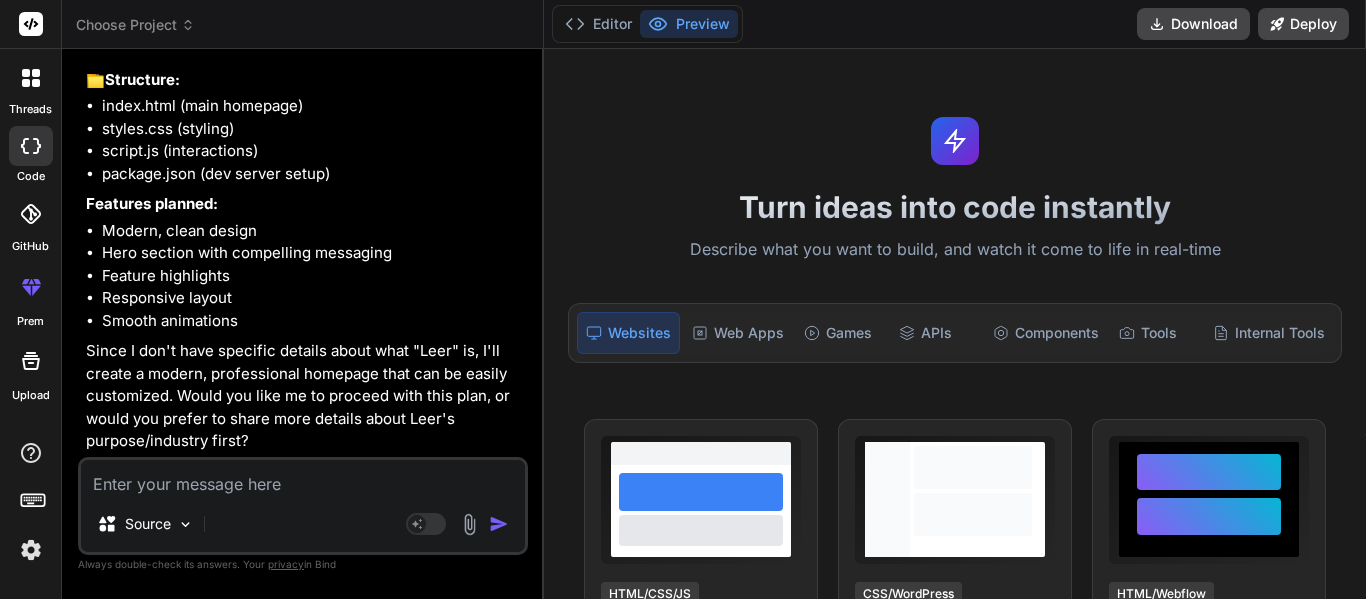scroll, scrollTop: 204, scrollLeft: 0, axis: vertical 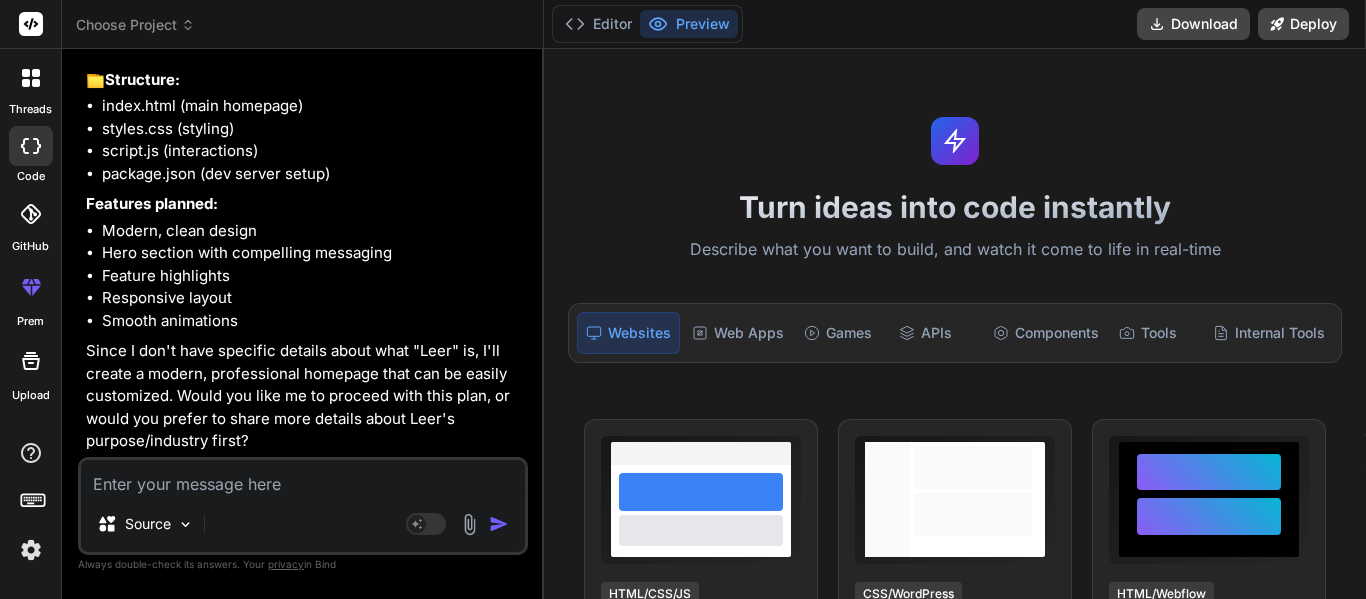 type on "x" 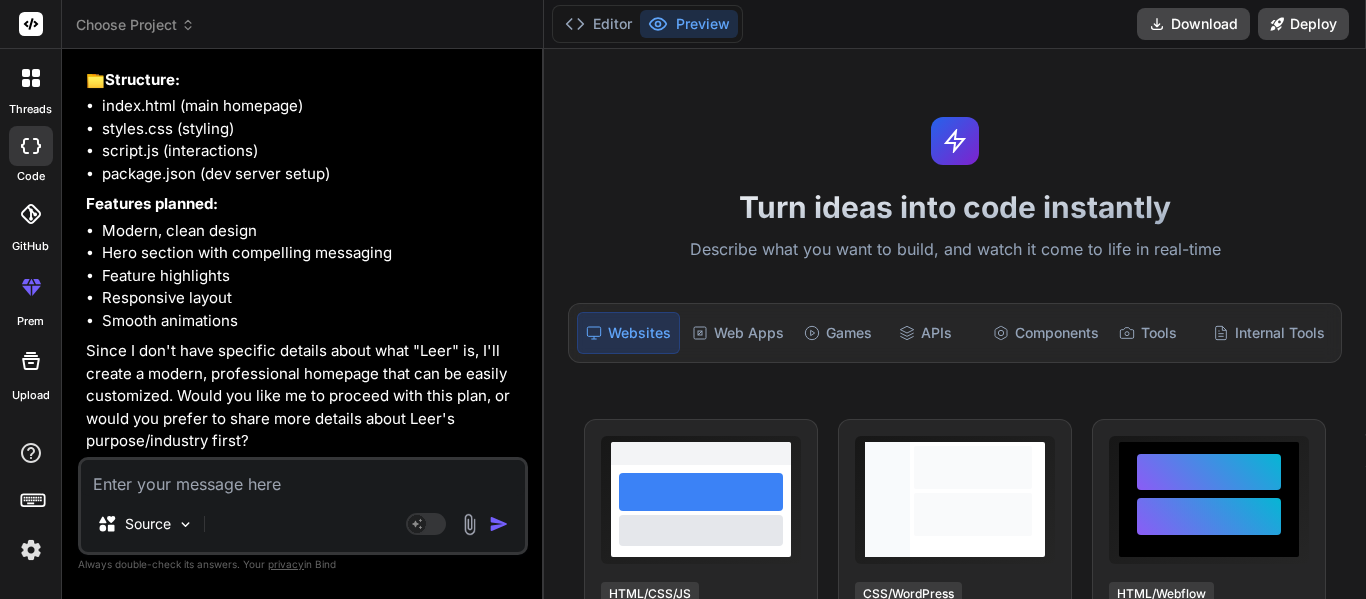 type on "A" 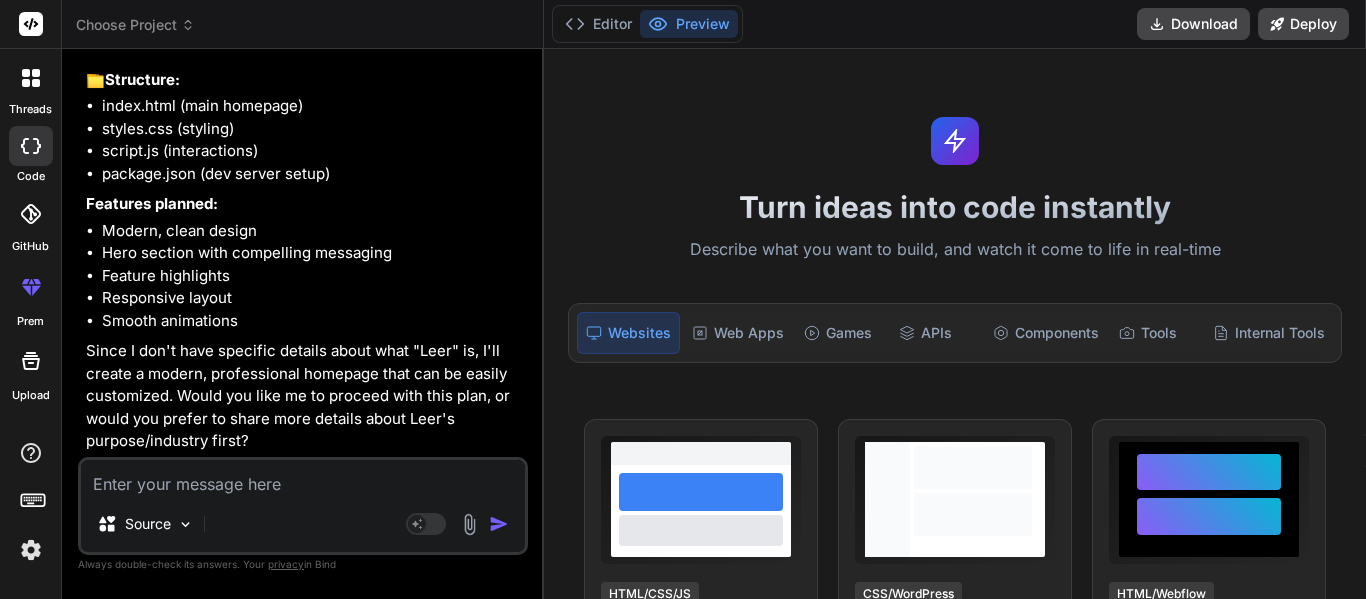 type on "x" 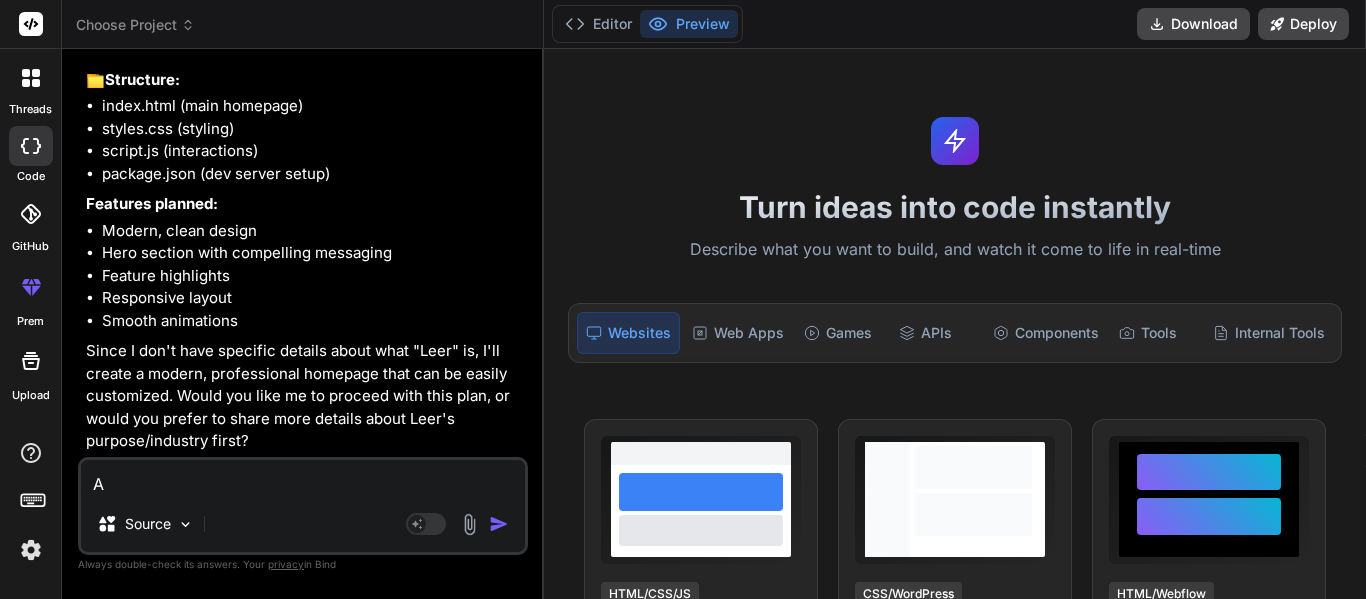 type on "Al" 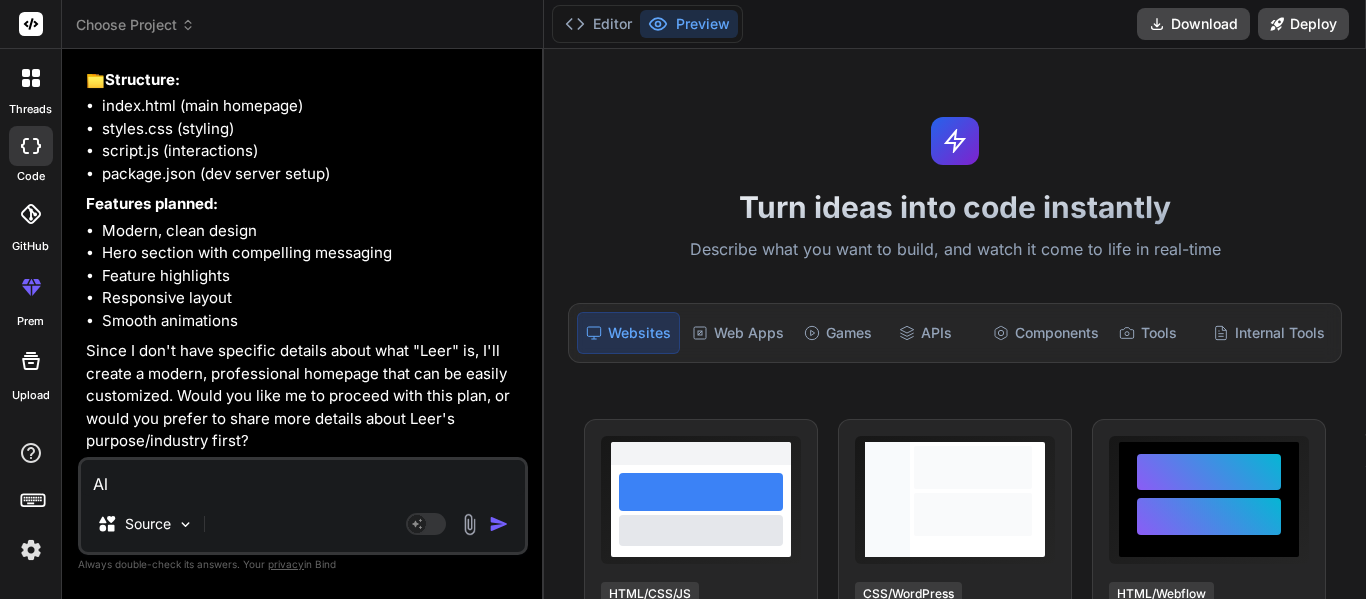type on "All" 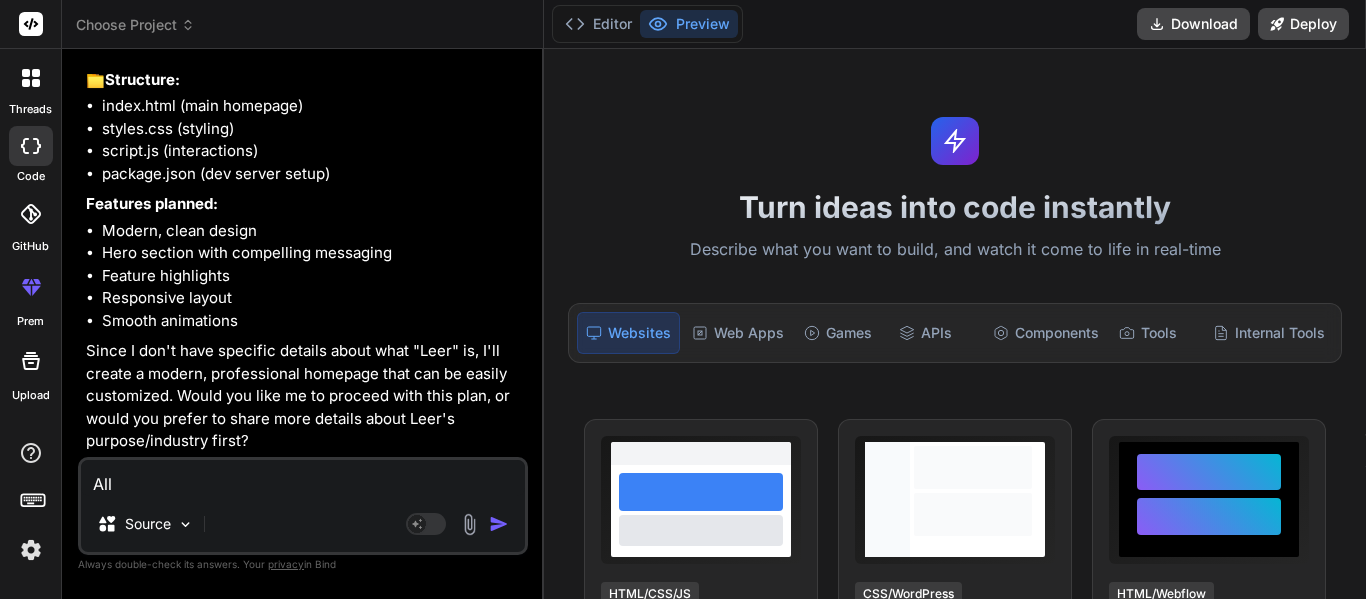 type on "Al" 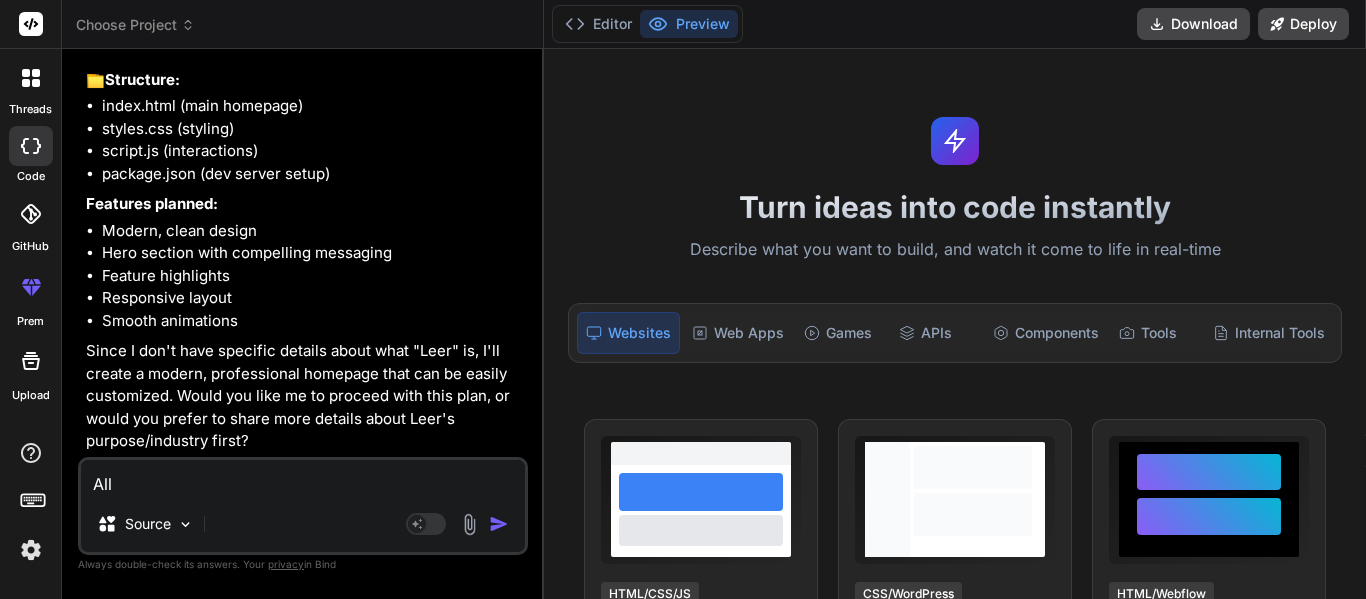 type on "x" 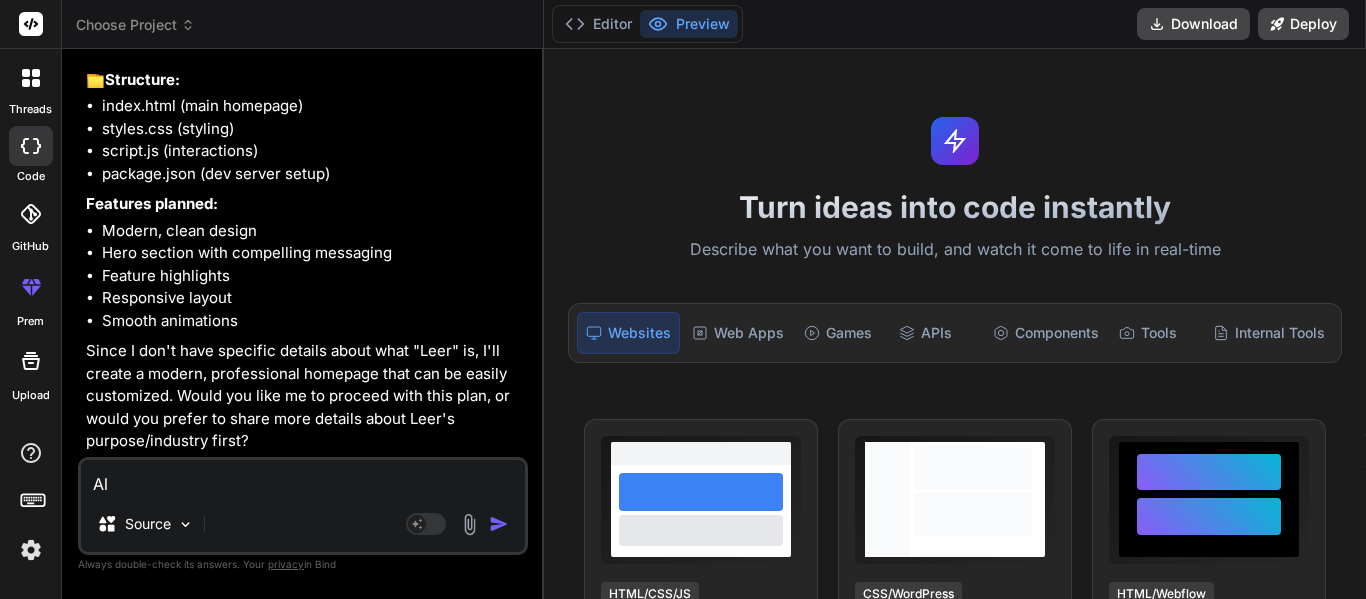 type on "A" 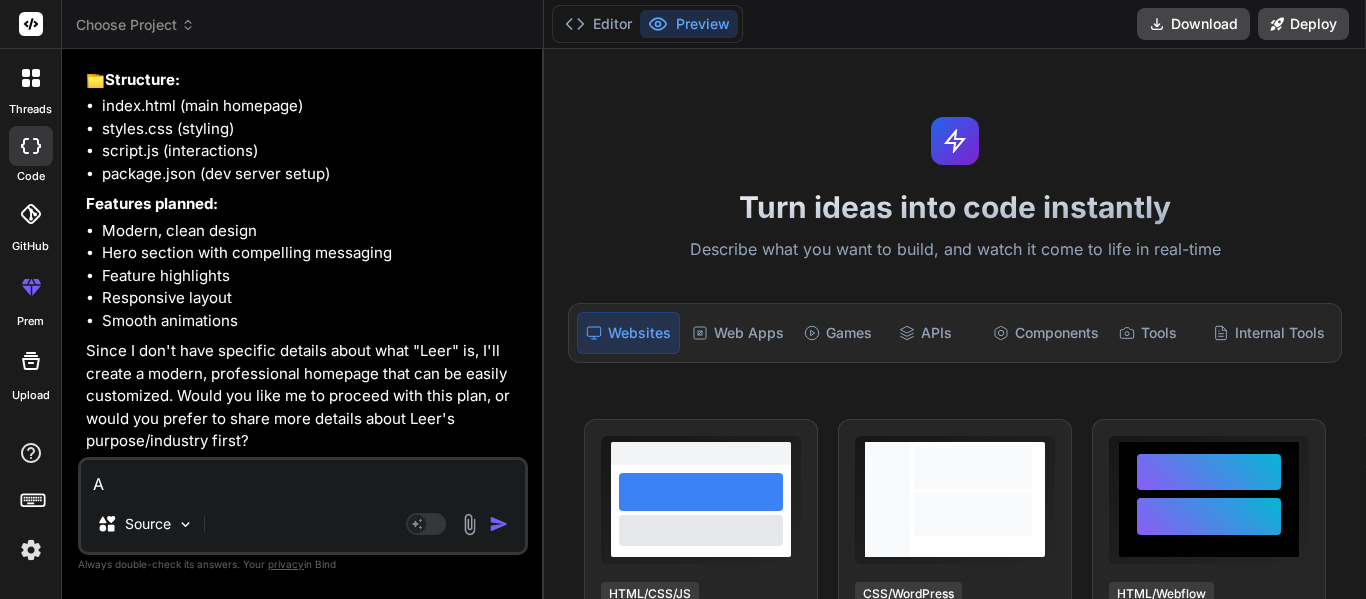 type 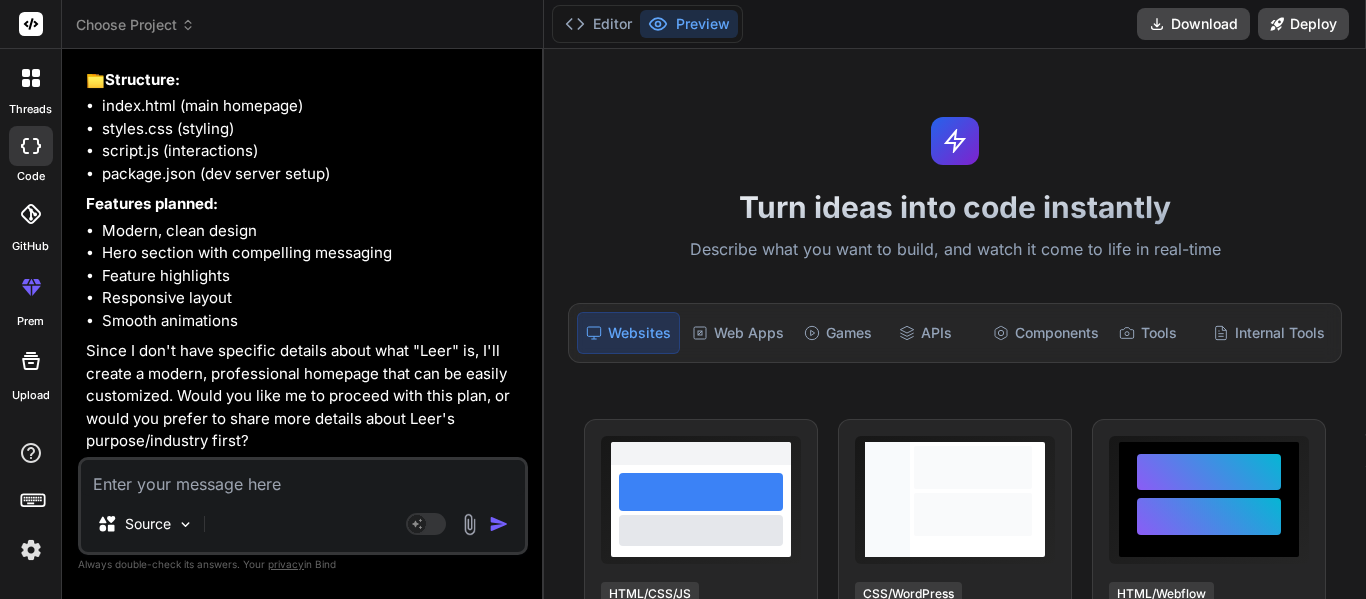 type on "P" 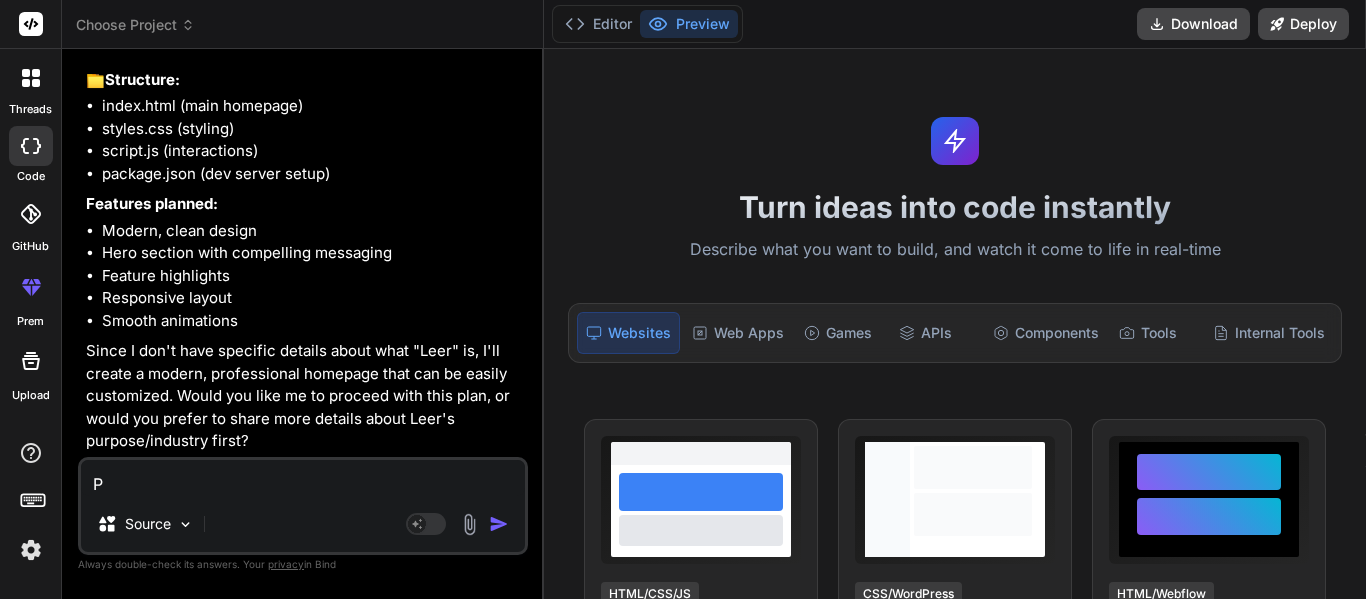 type on "Pr" 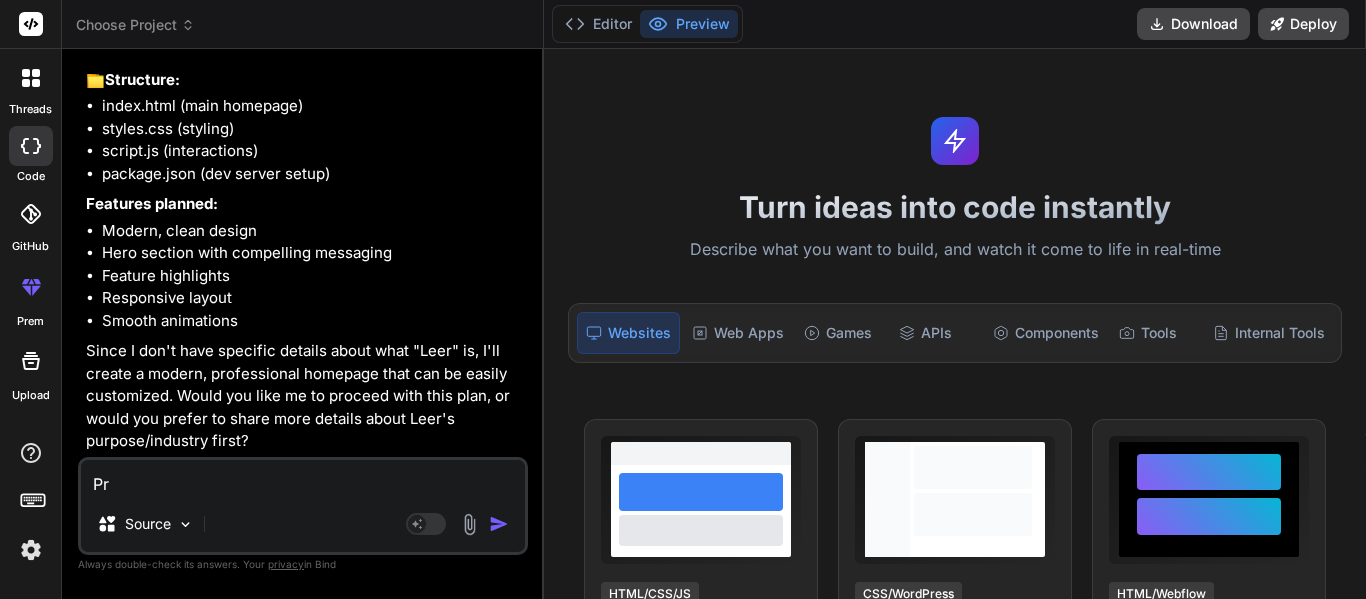 type on "x" 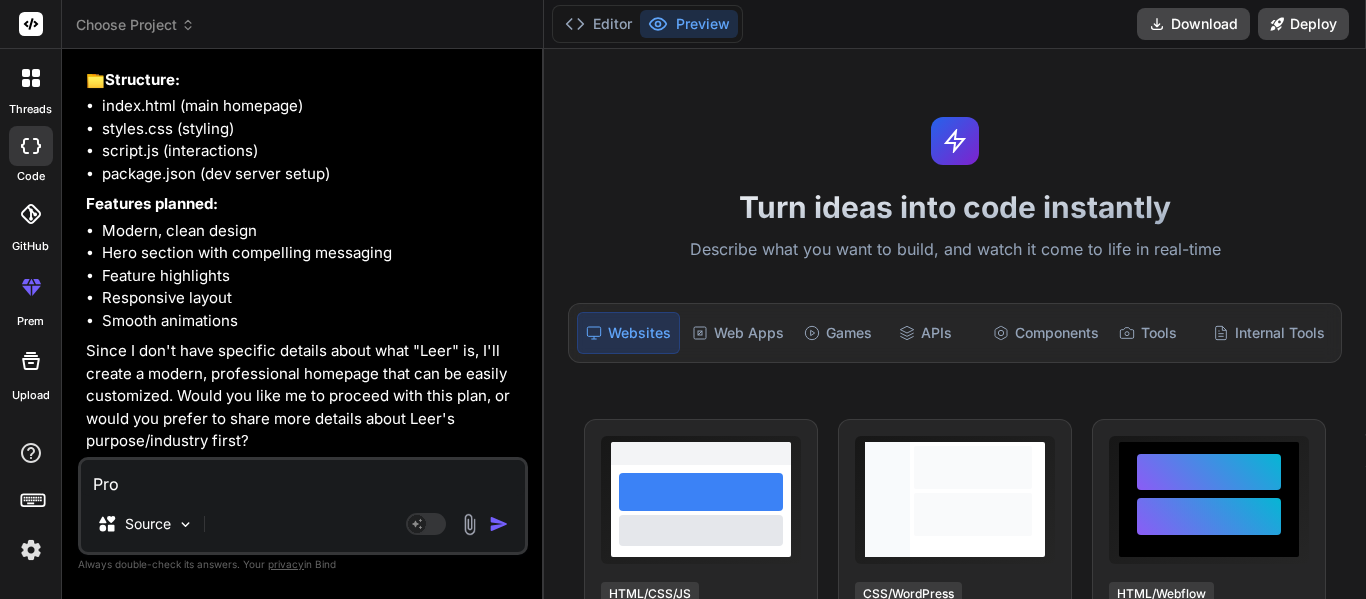 type on "Proc" 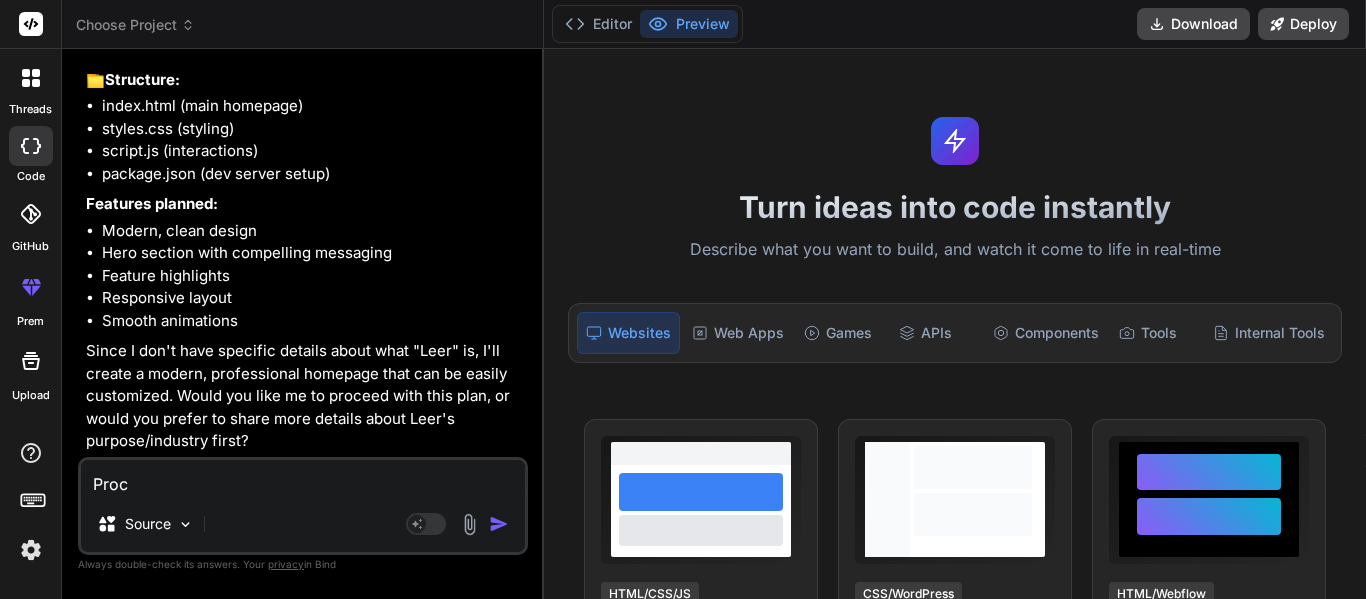 type on "Proce" 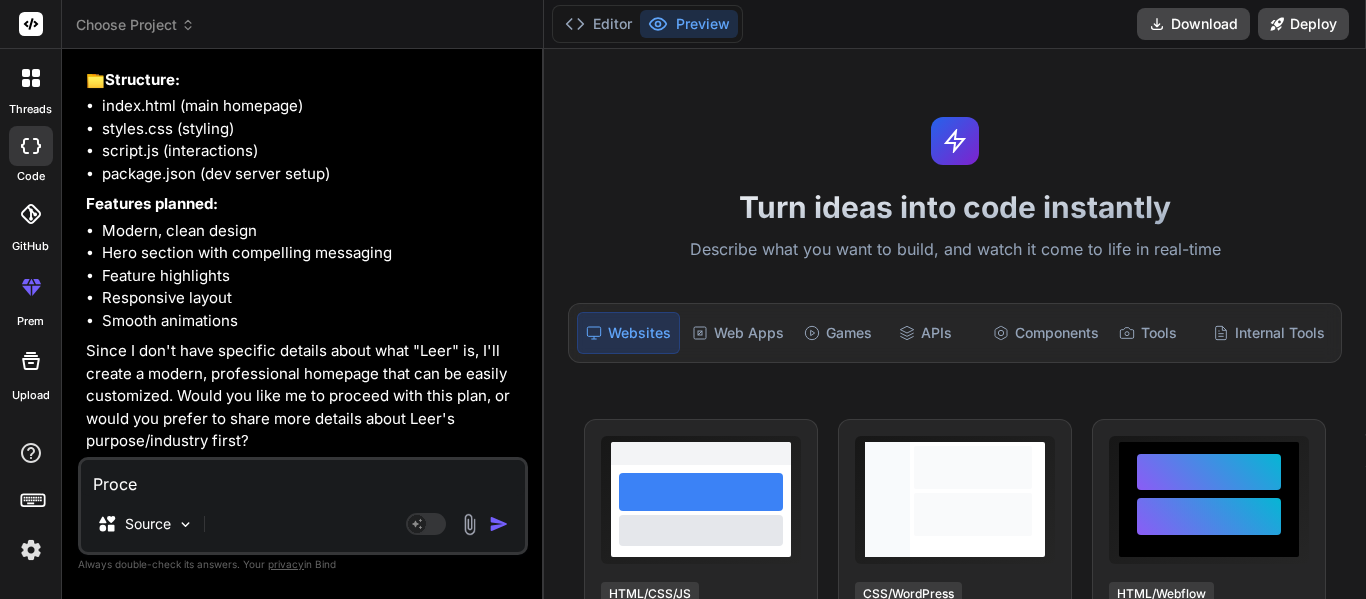 type on "Procee" 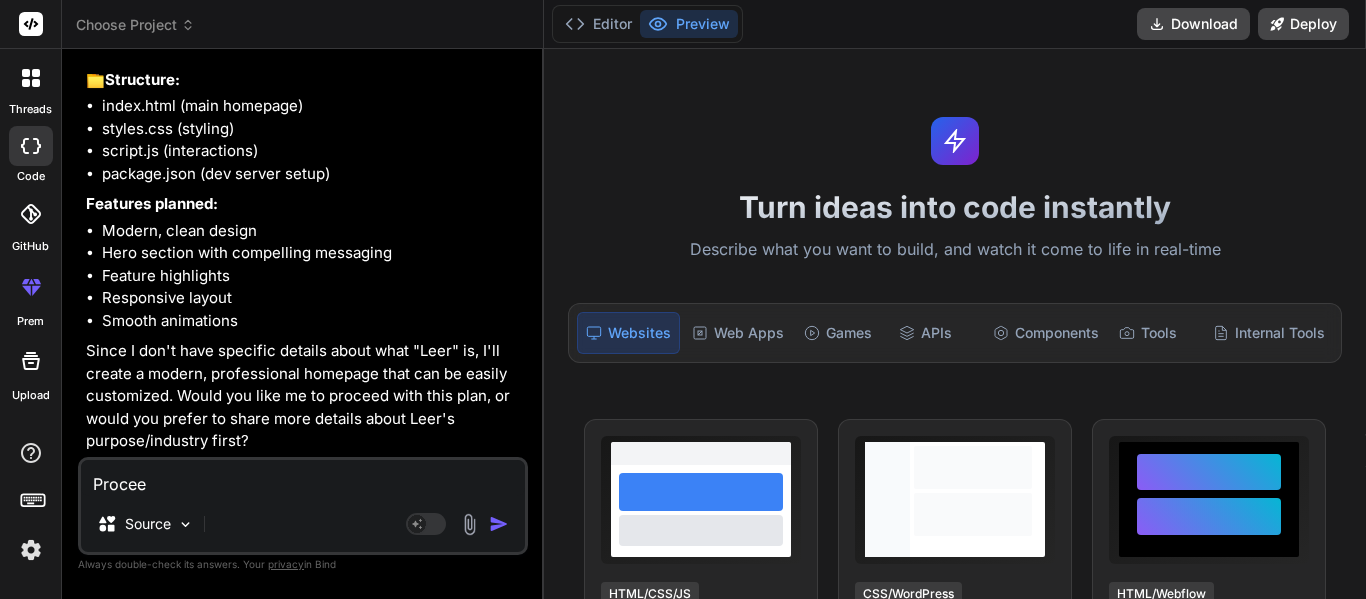 type on "Proceed" 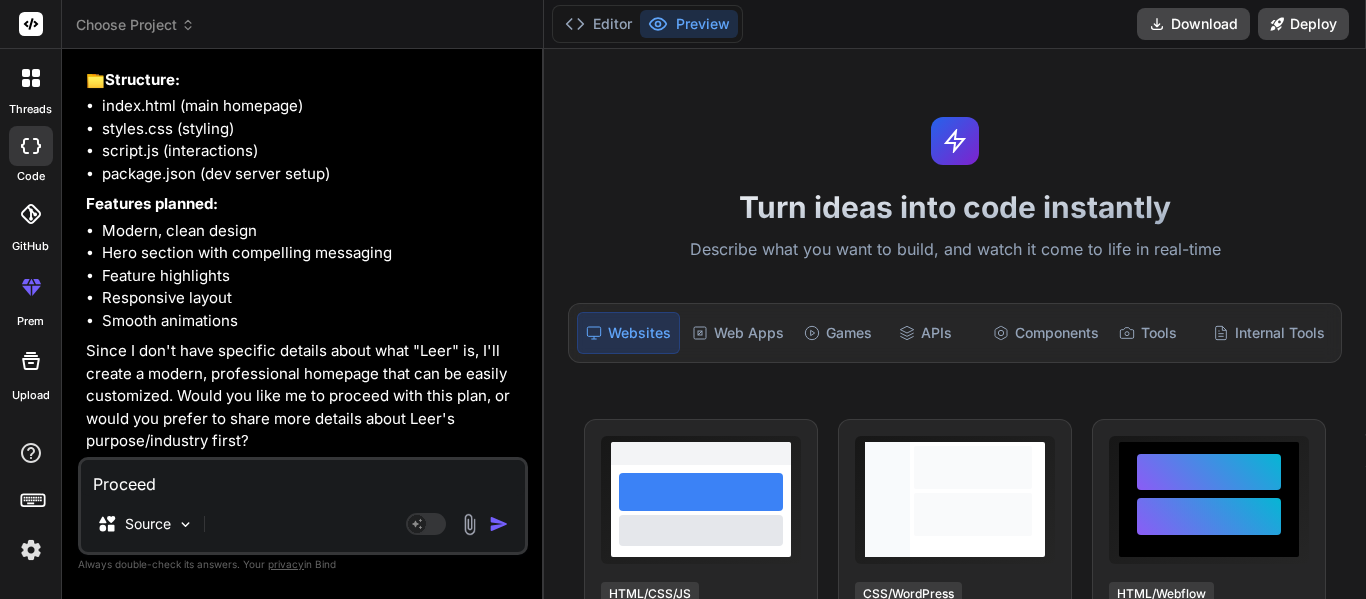type 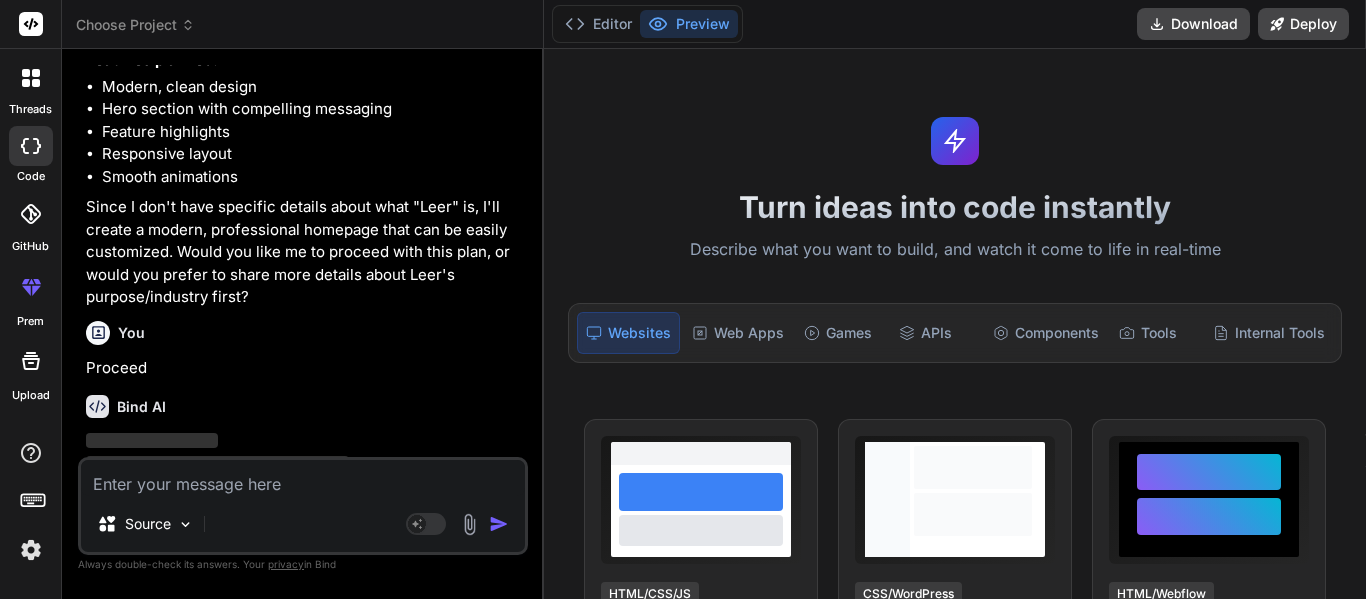 scroll, scrollTop: 411, scrollLeft: 0, axis: vertical 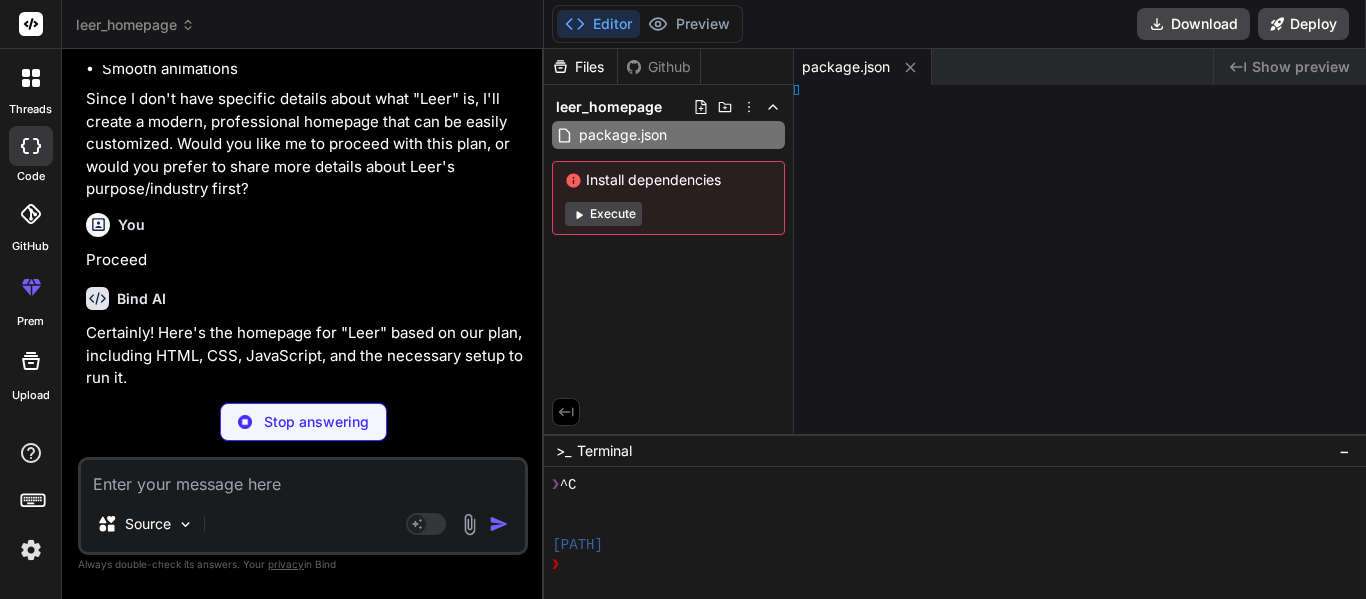 type on "x" 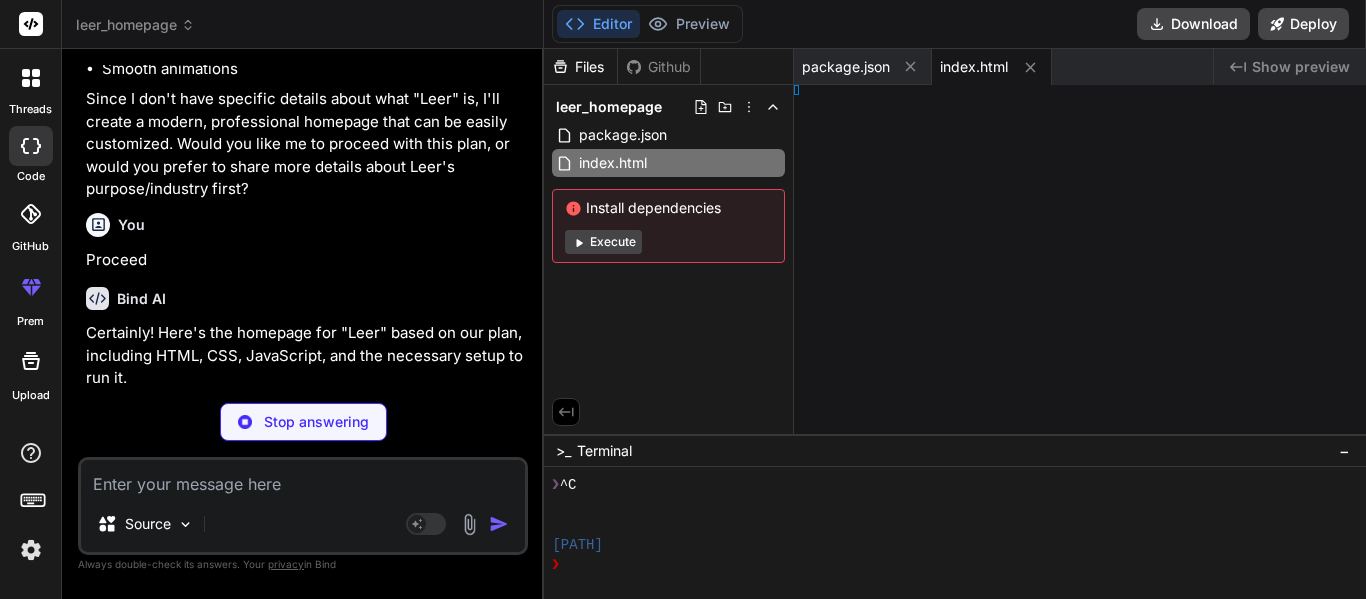 type on "x" 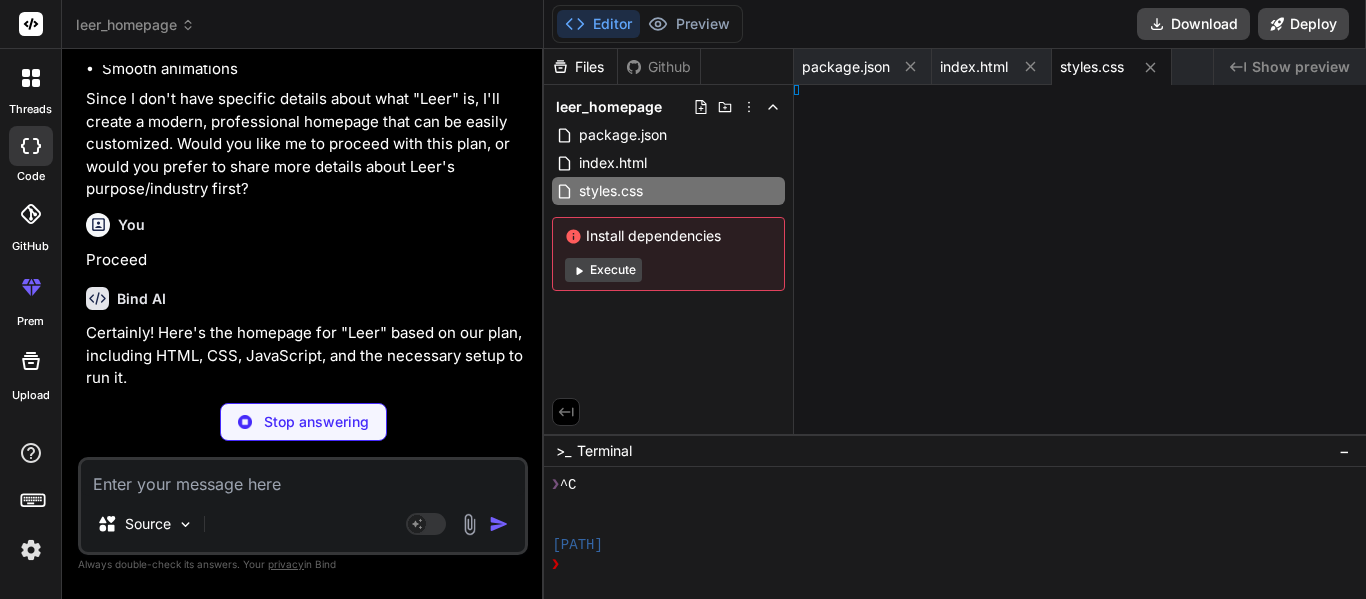type on "x" 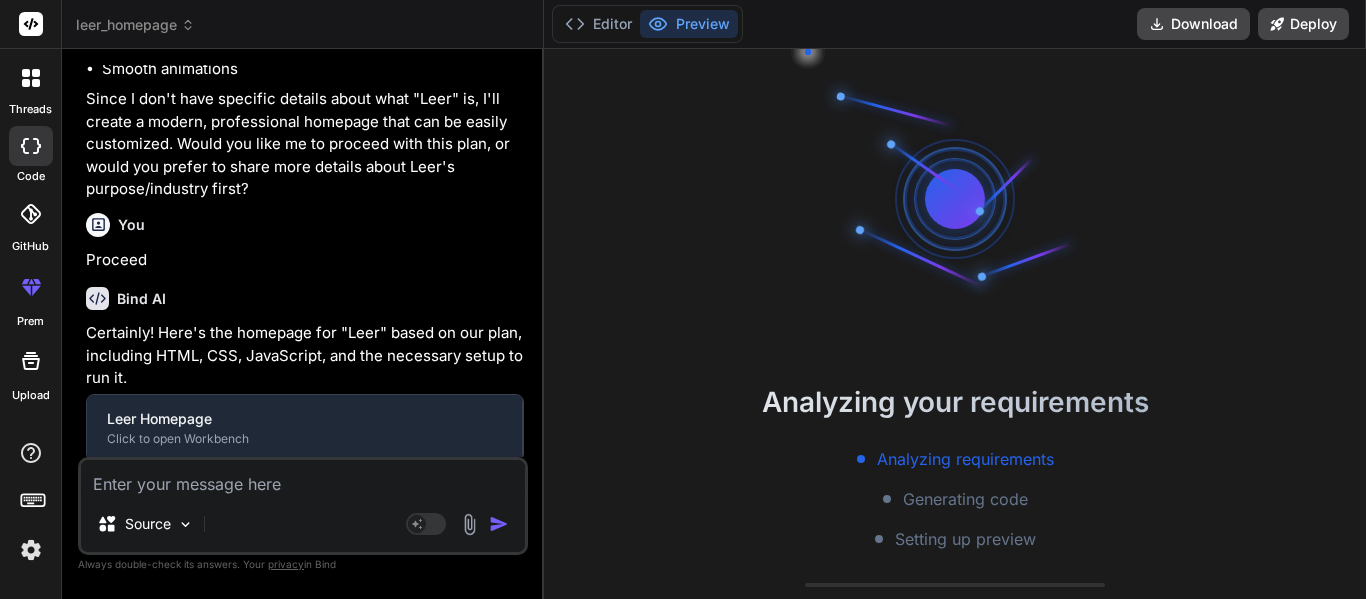 type on "x" 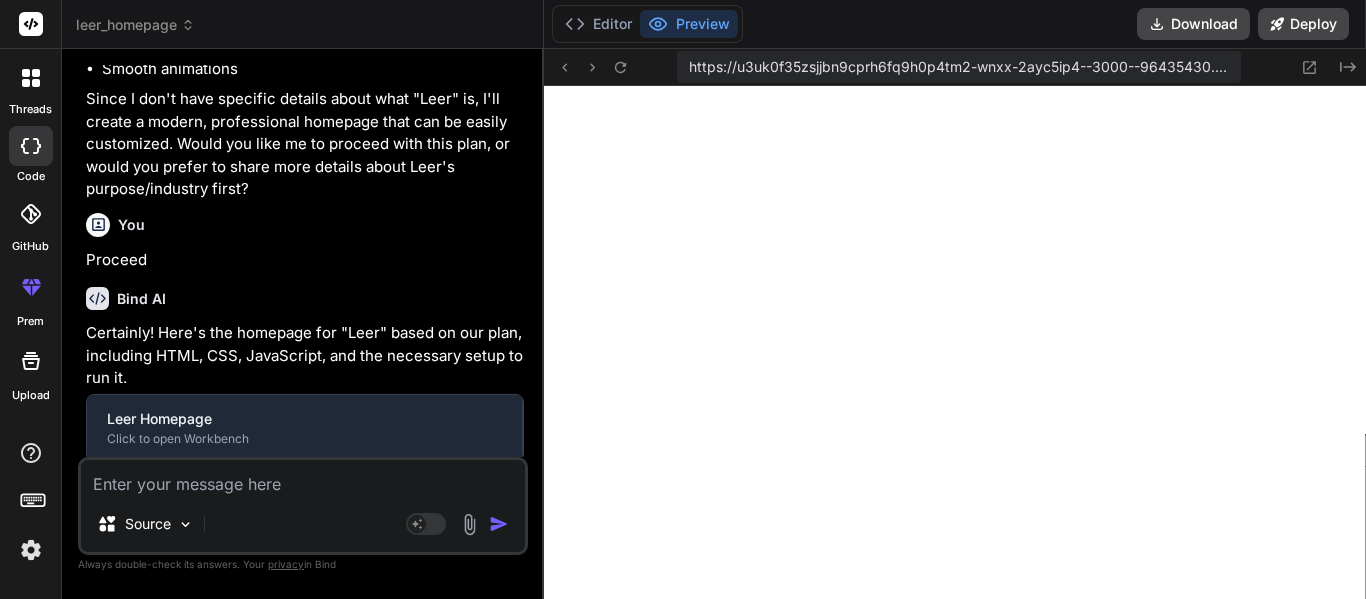 type 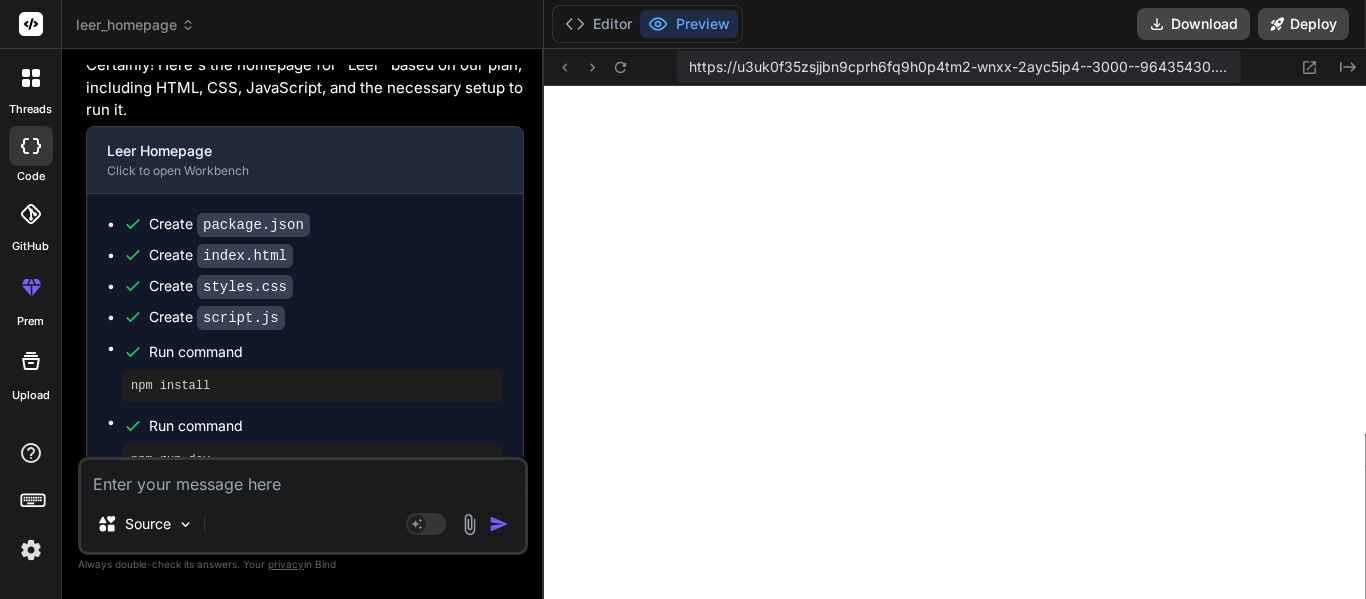 scroll, scrollTop: 889, scrollLeft: 0, axis: vertical 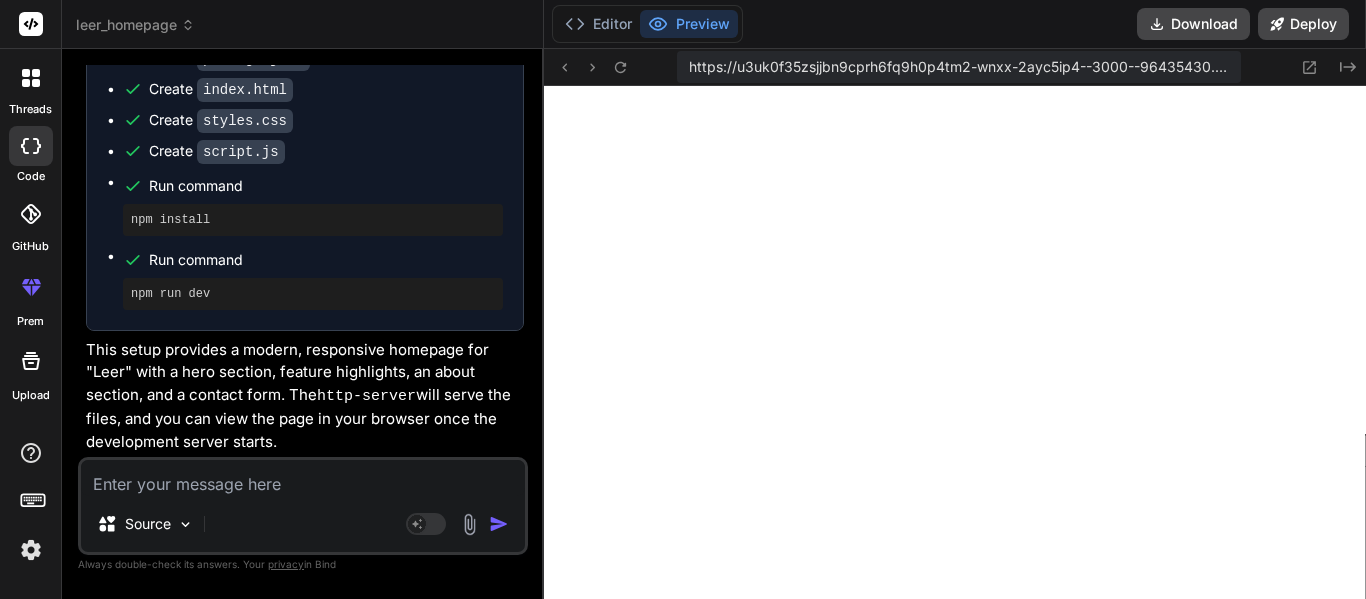 click at bounding box center (303, 478) 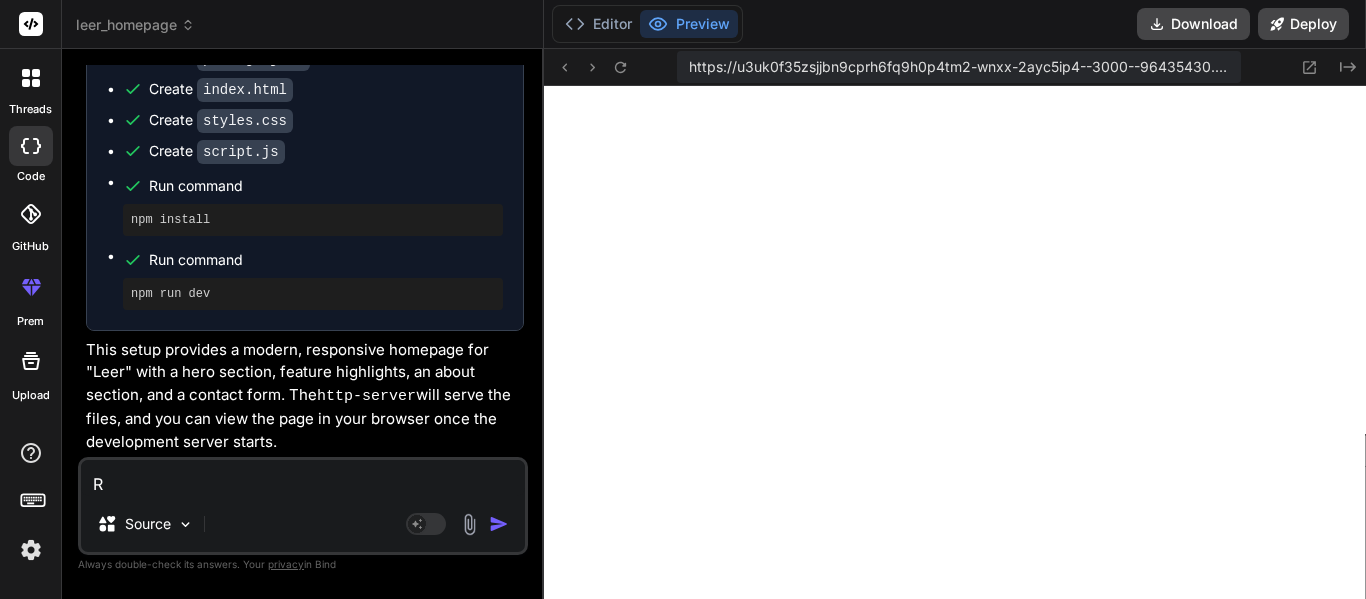 type on "Re" 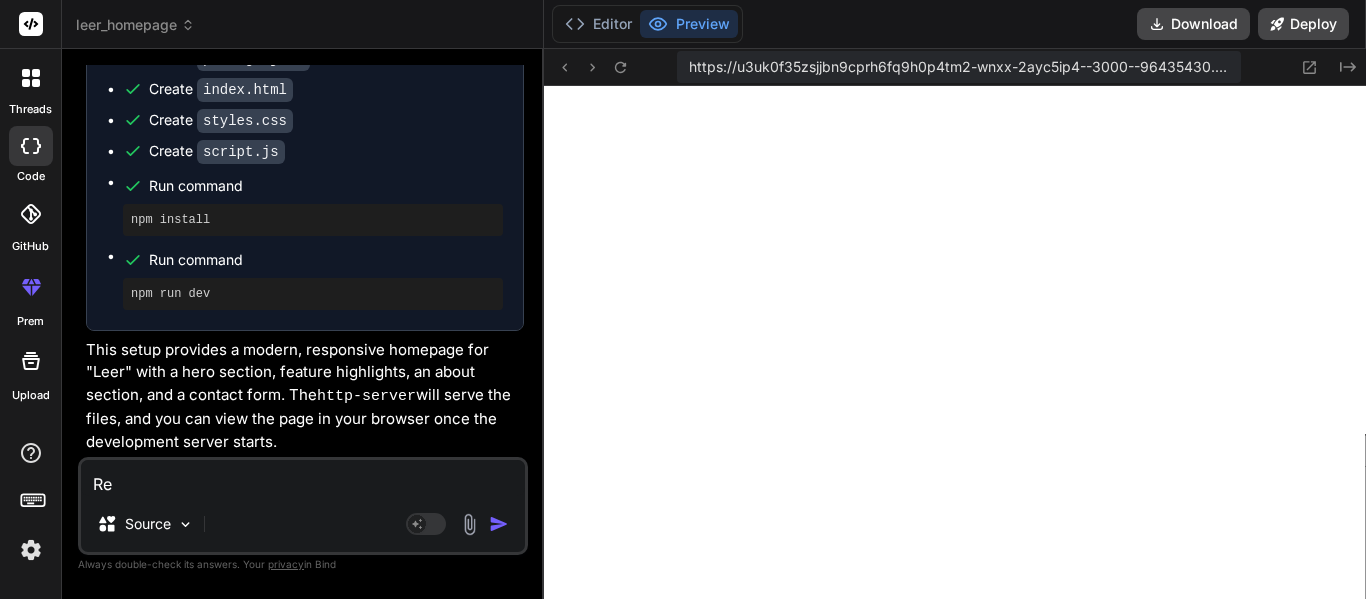 type on "Rem" 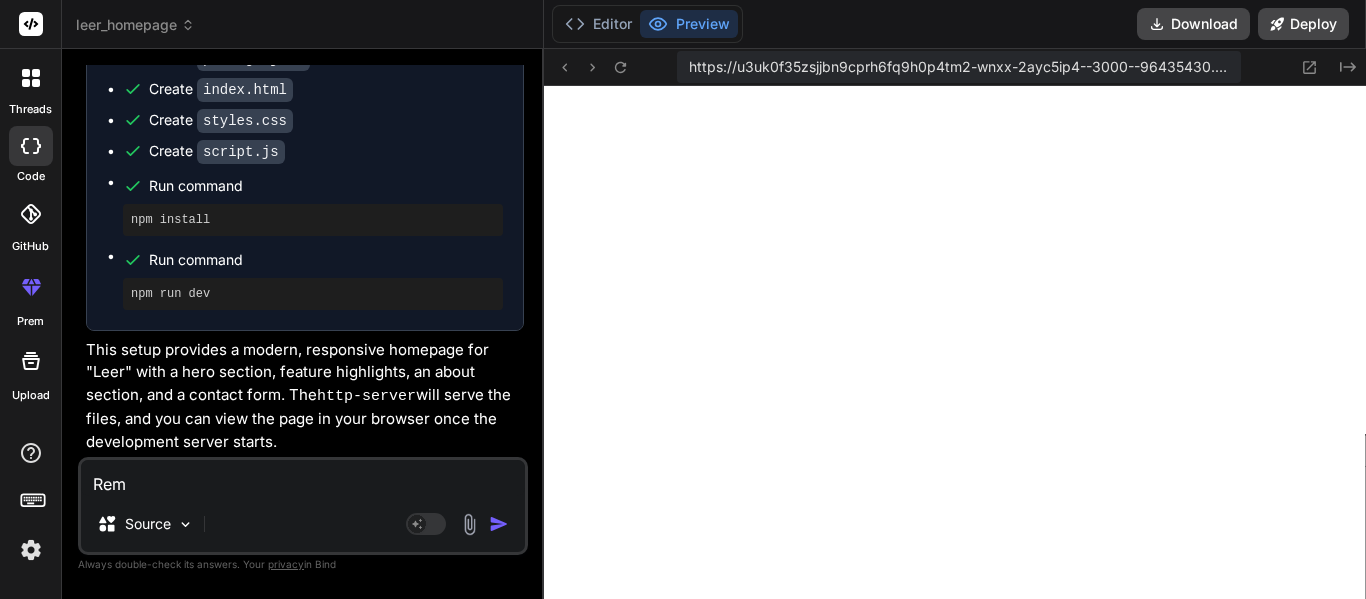type on "Remo" 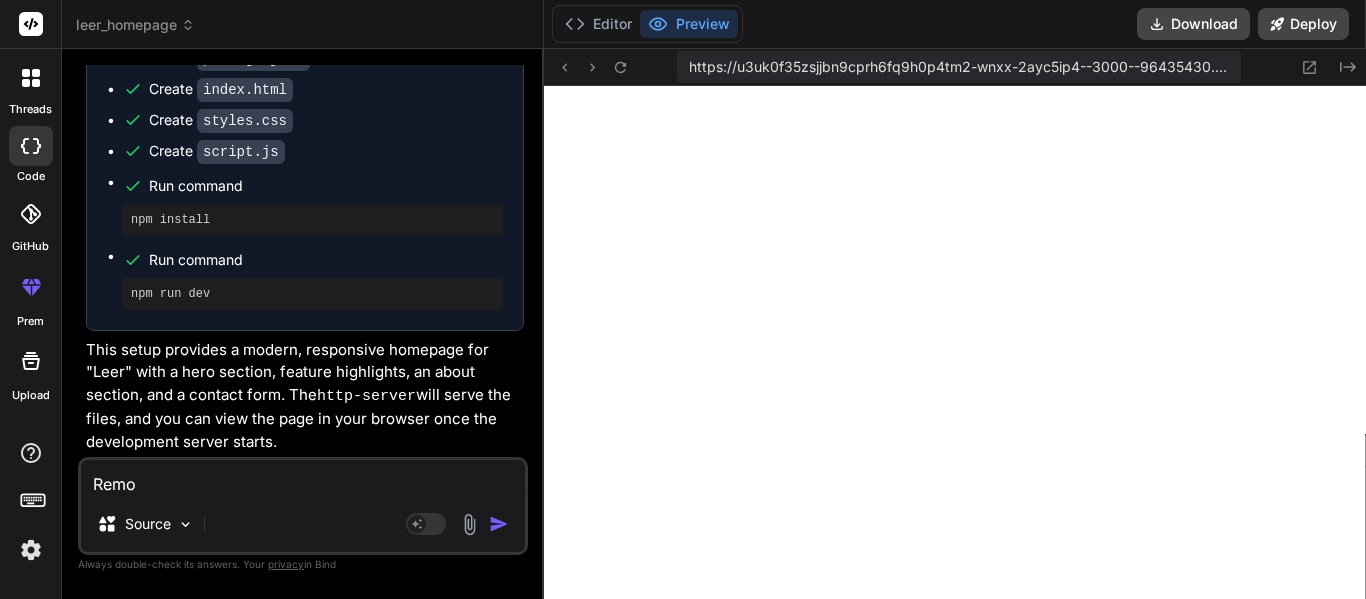 type on "Remov" 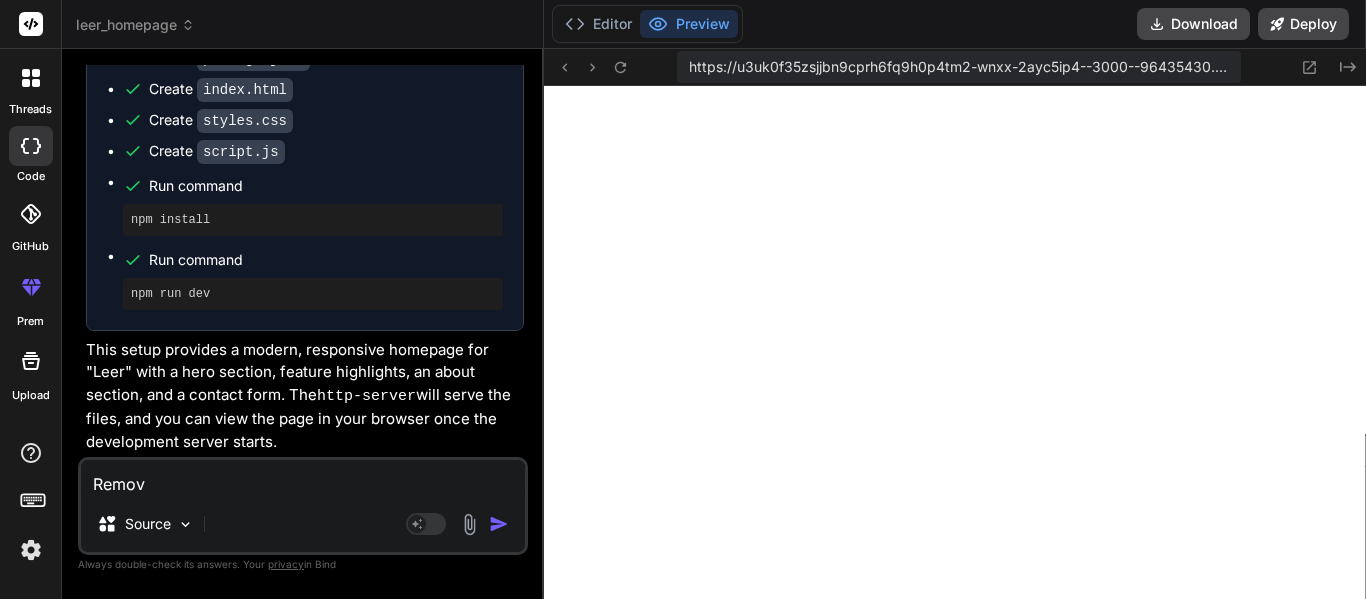 type on "Remove" 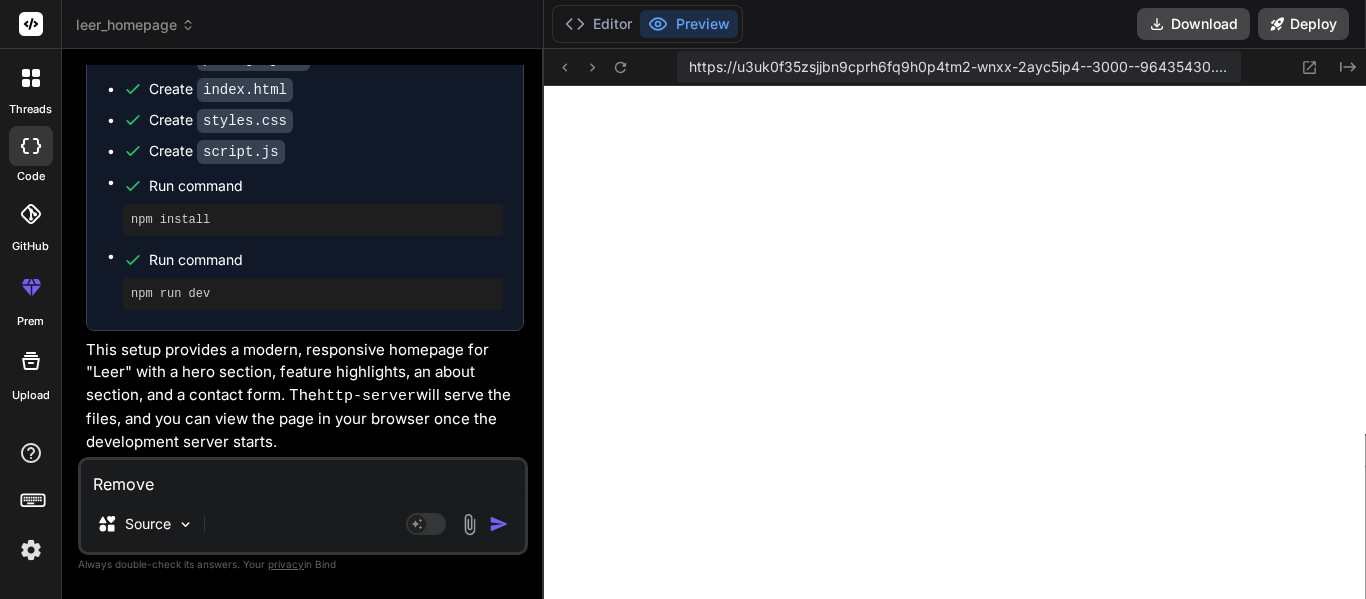type on "Remove" 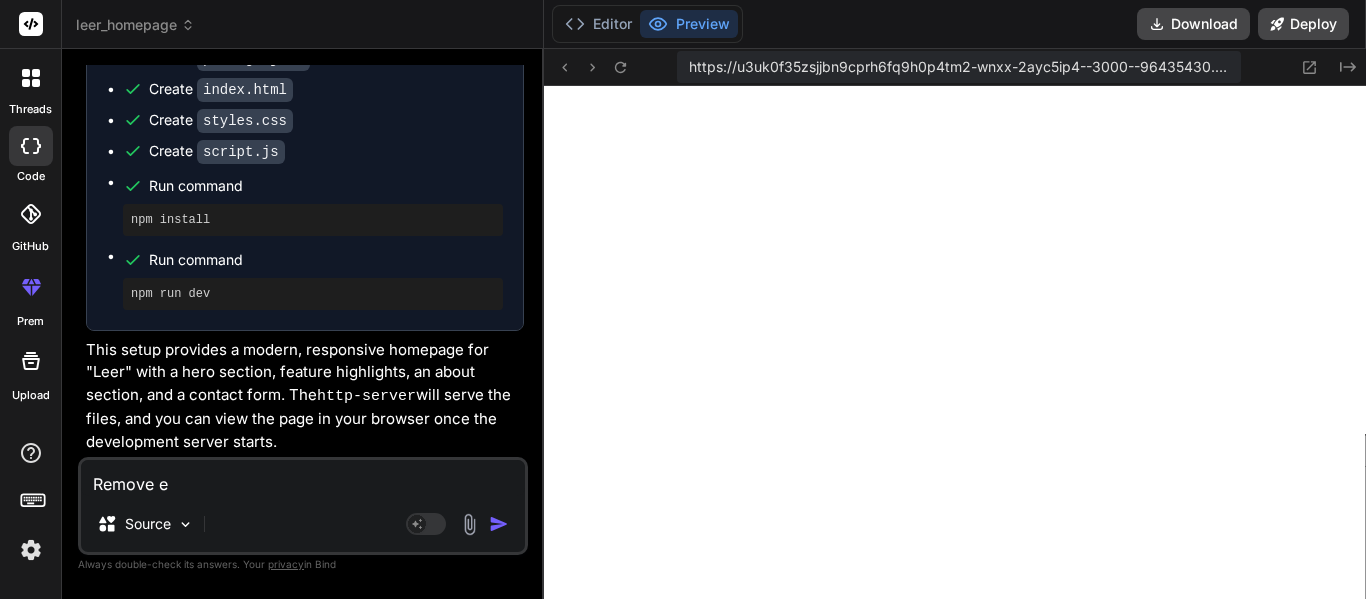type on "Remove ev" 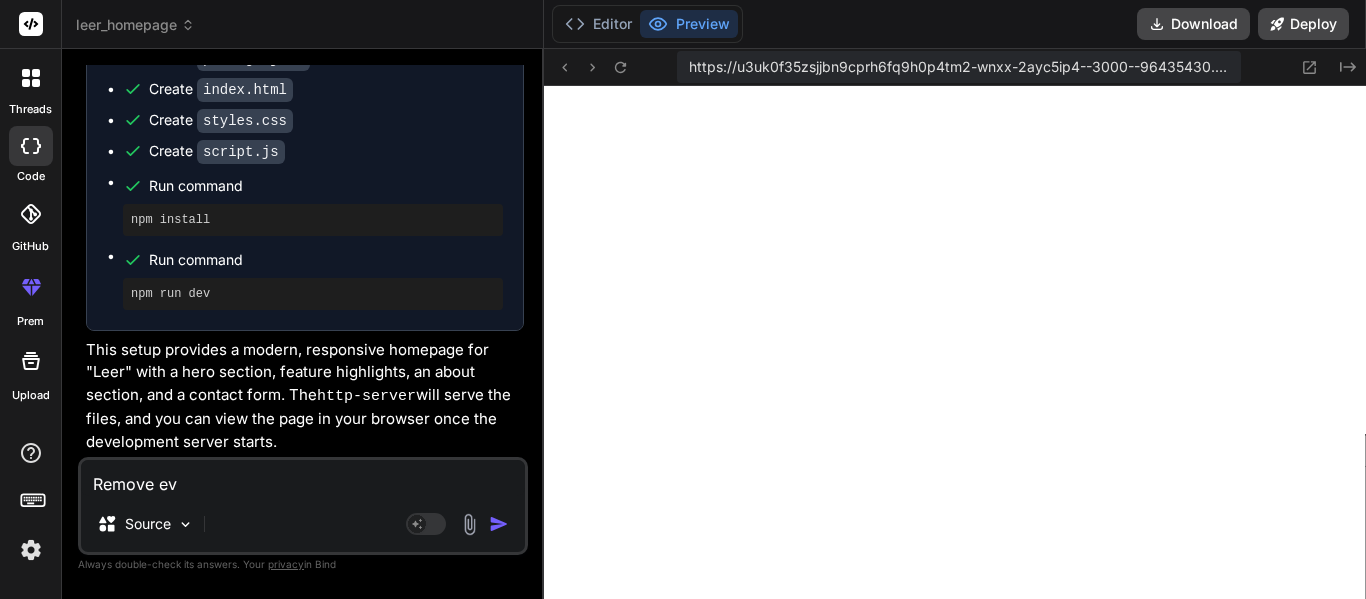 type on "Remove eve" 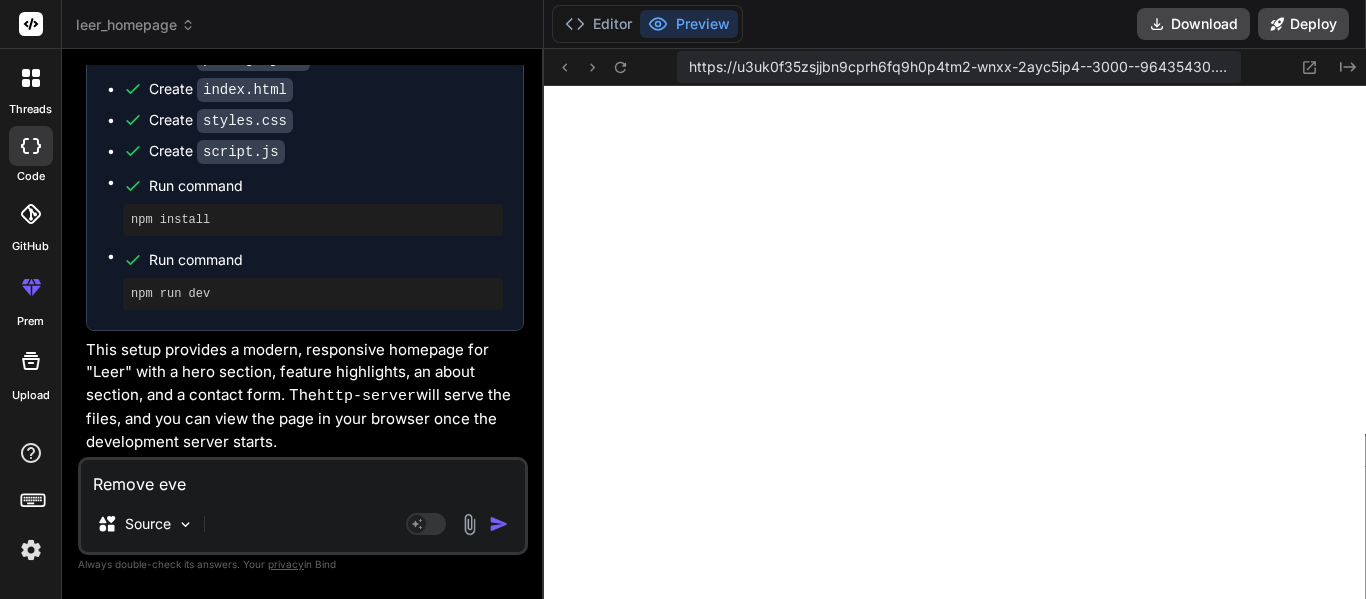 type on "Remove ever" 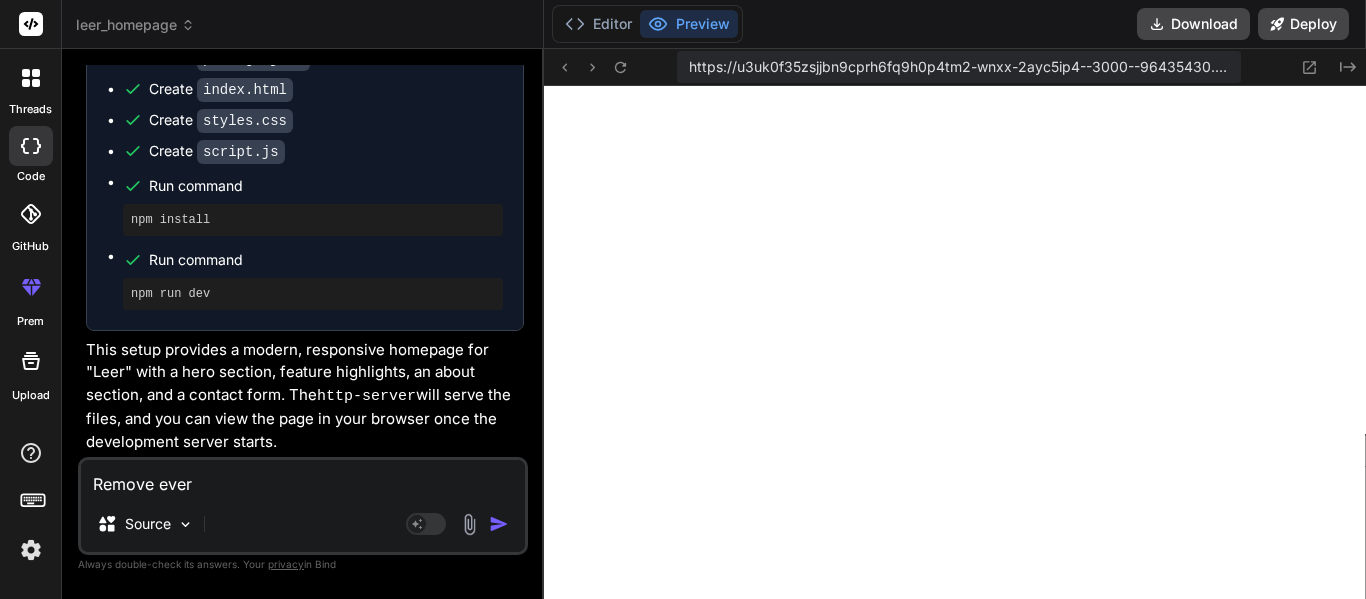 type on "Remove evert" 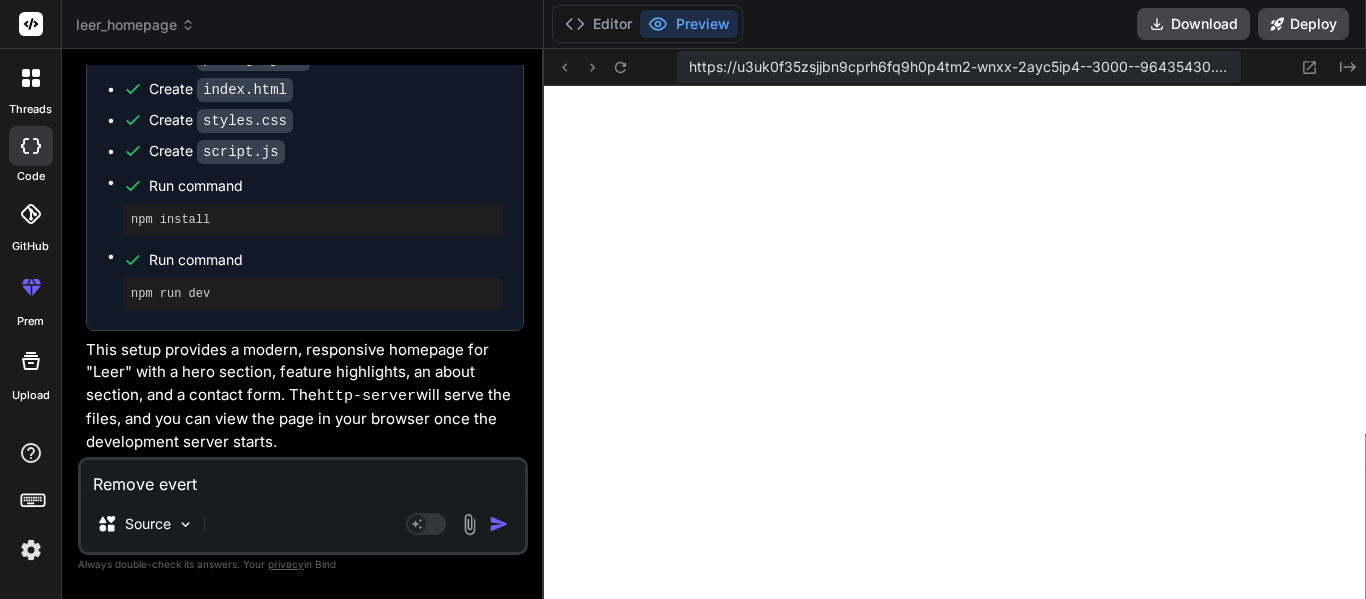 type on "Remove ever" 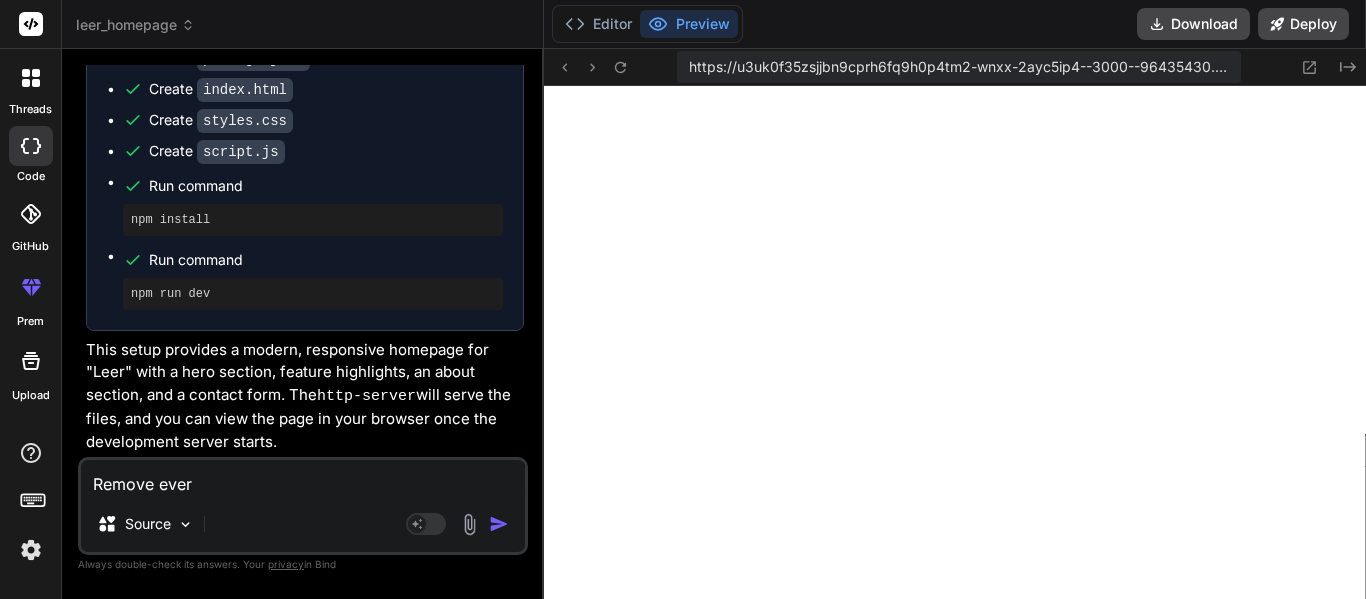 type on "Remove every" 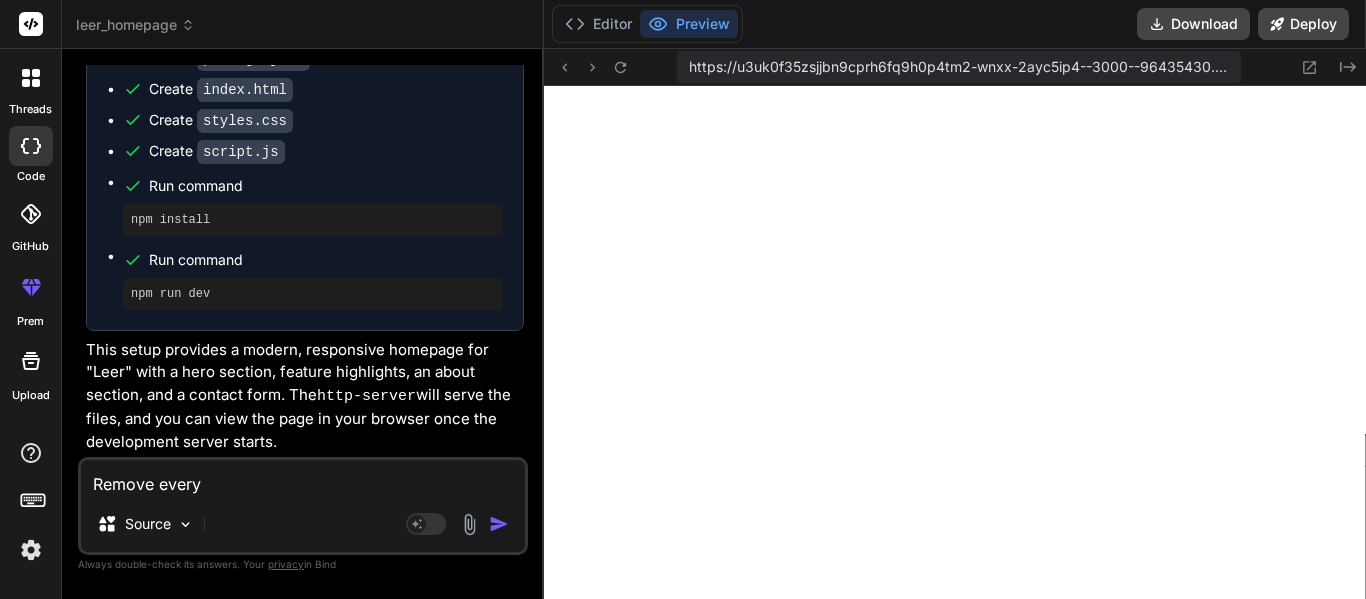 type on "Remove everyt" 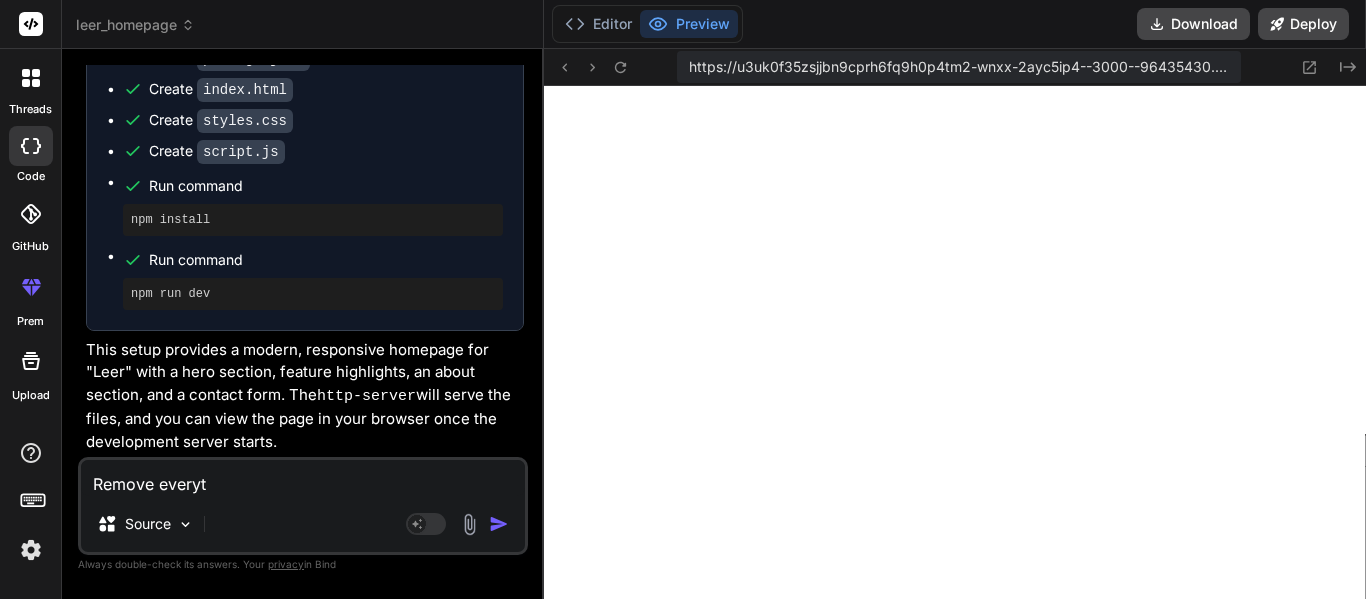 type on "Remove everyth" 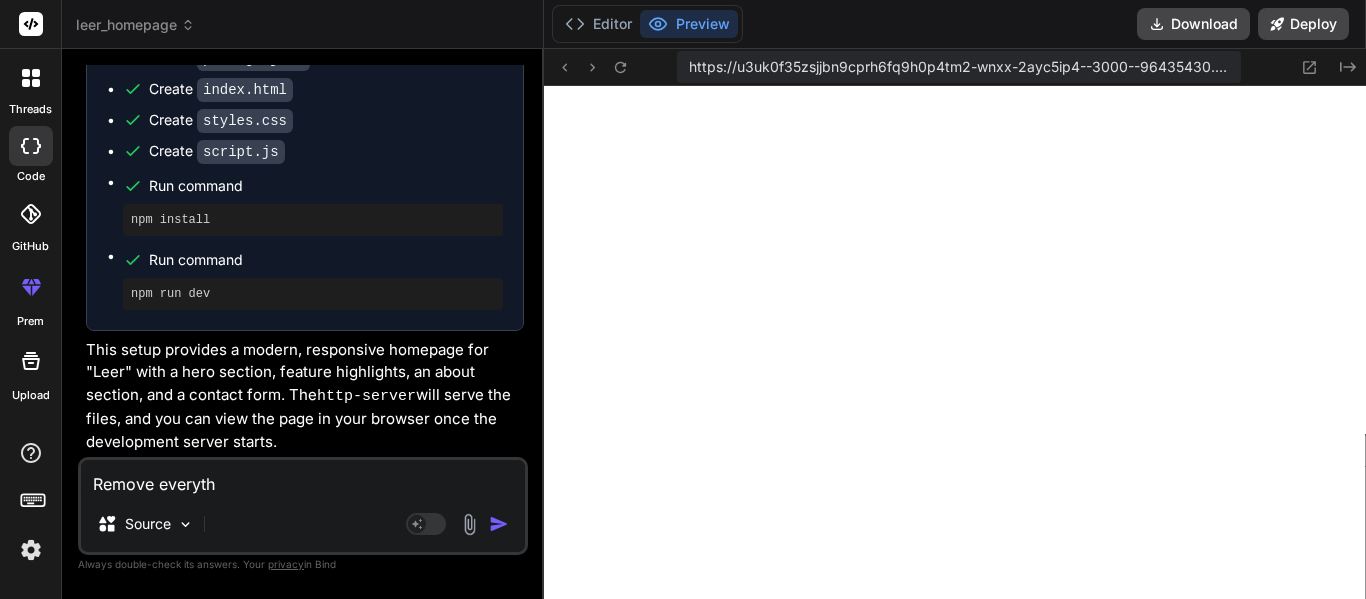 type on "Remove everythi" 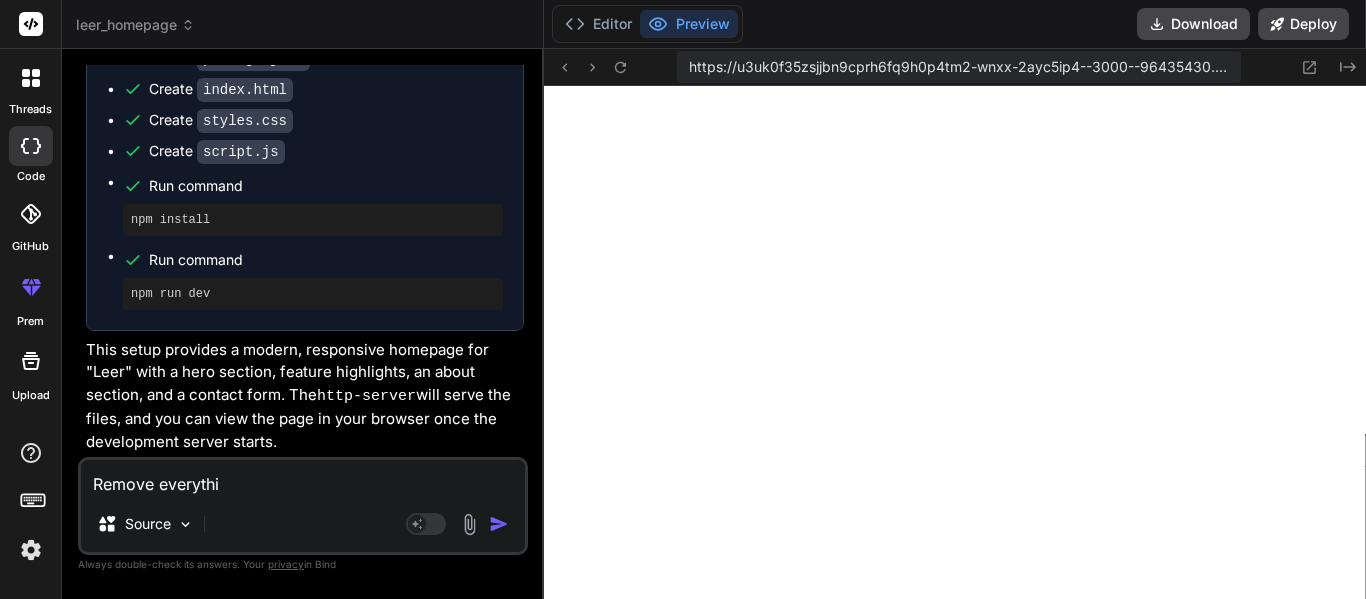 type on "Remove everythin" 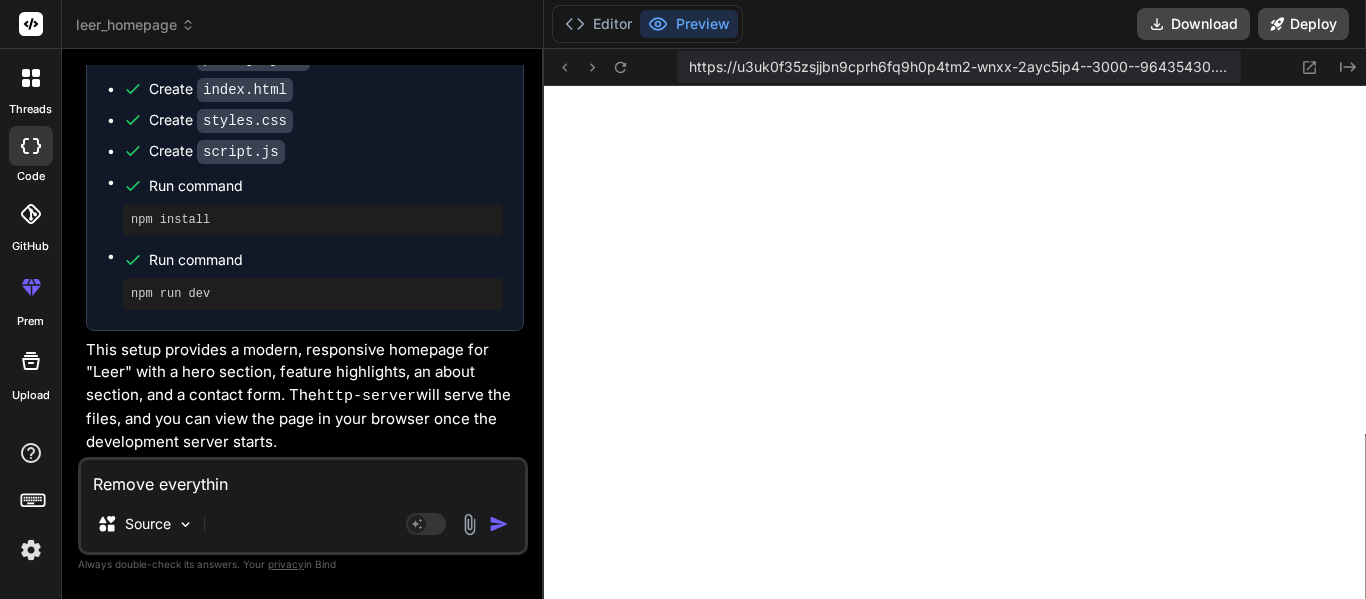 type on "x" 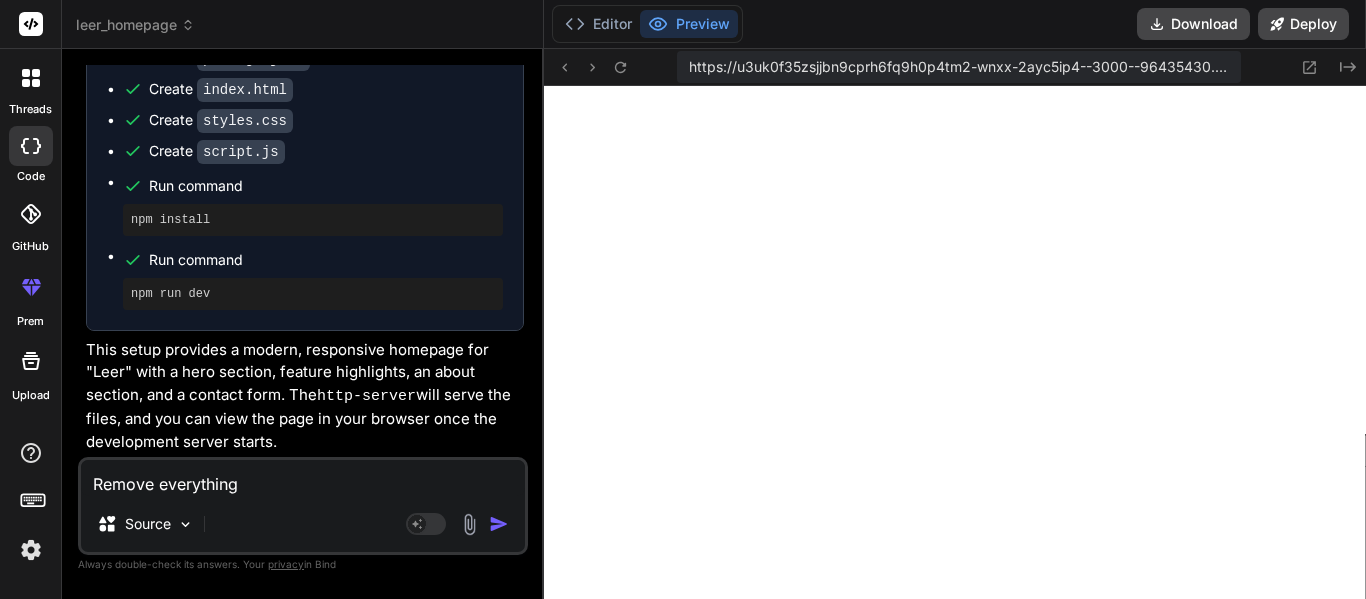 type on "Remove everything" 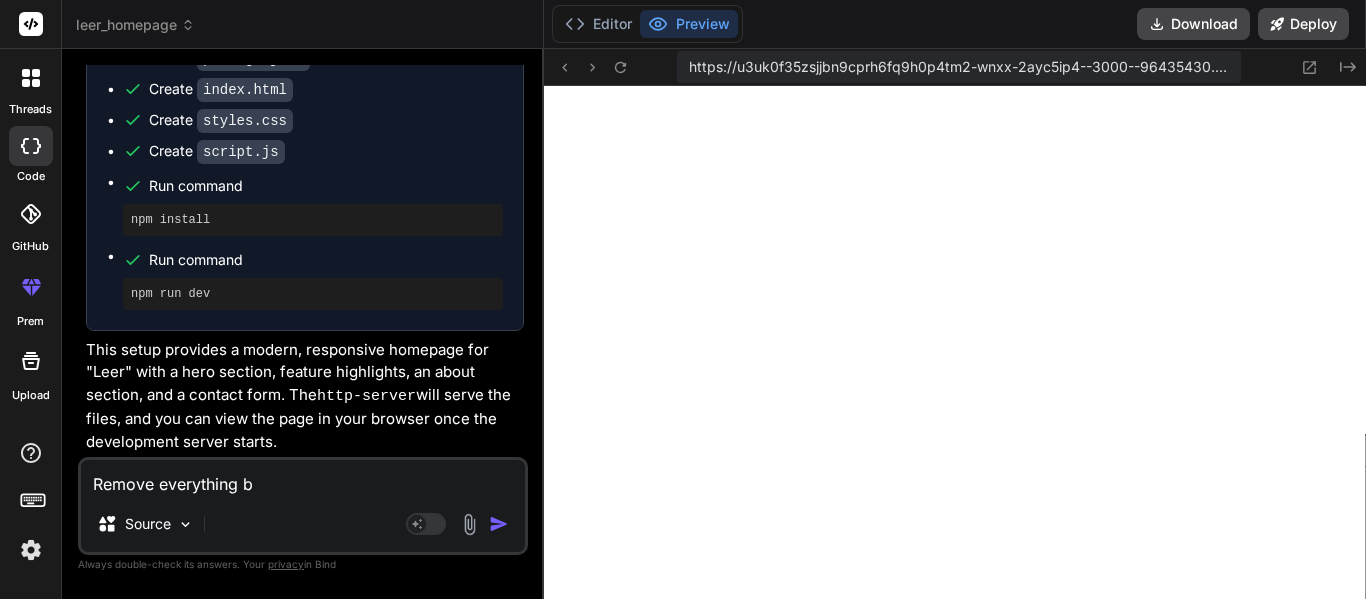 type on "Remove everything bt" 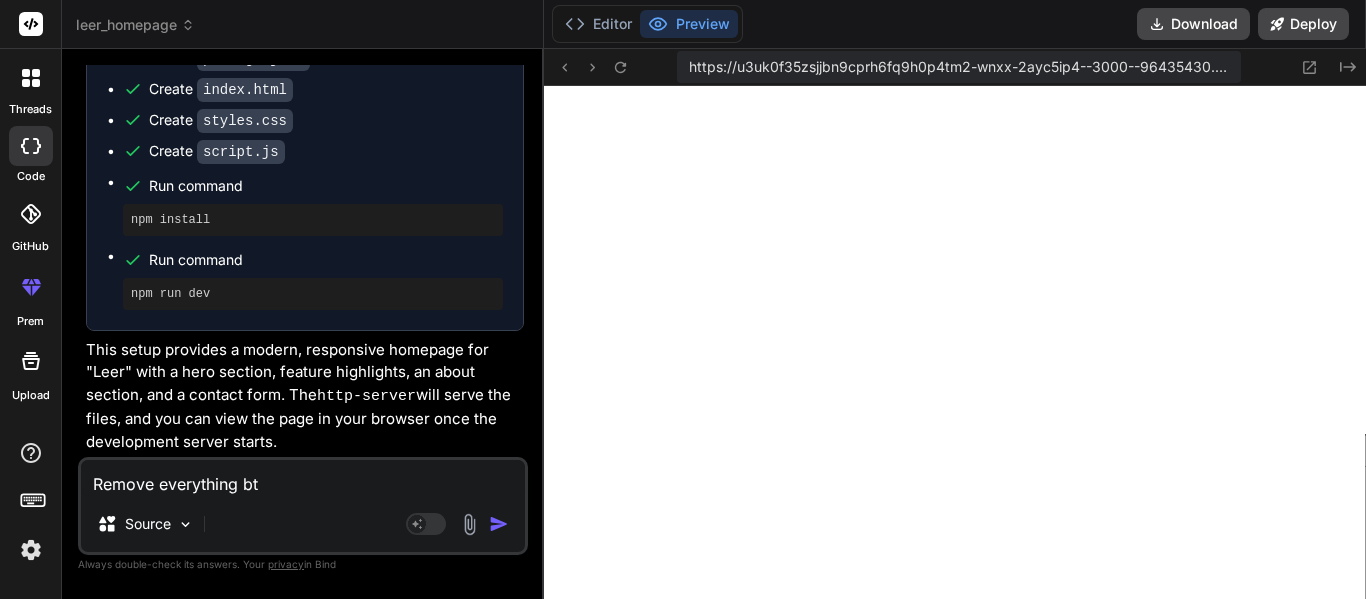 type on "Remove everything b" 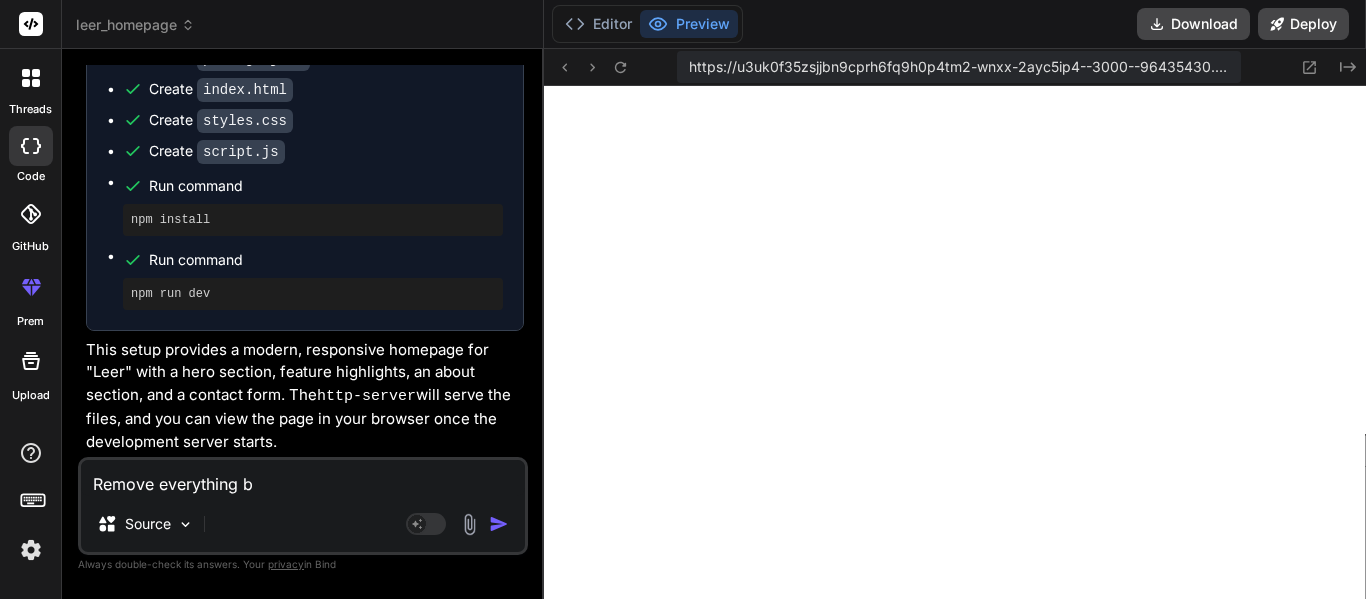 type on "Remove everything bu" 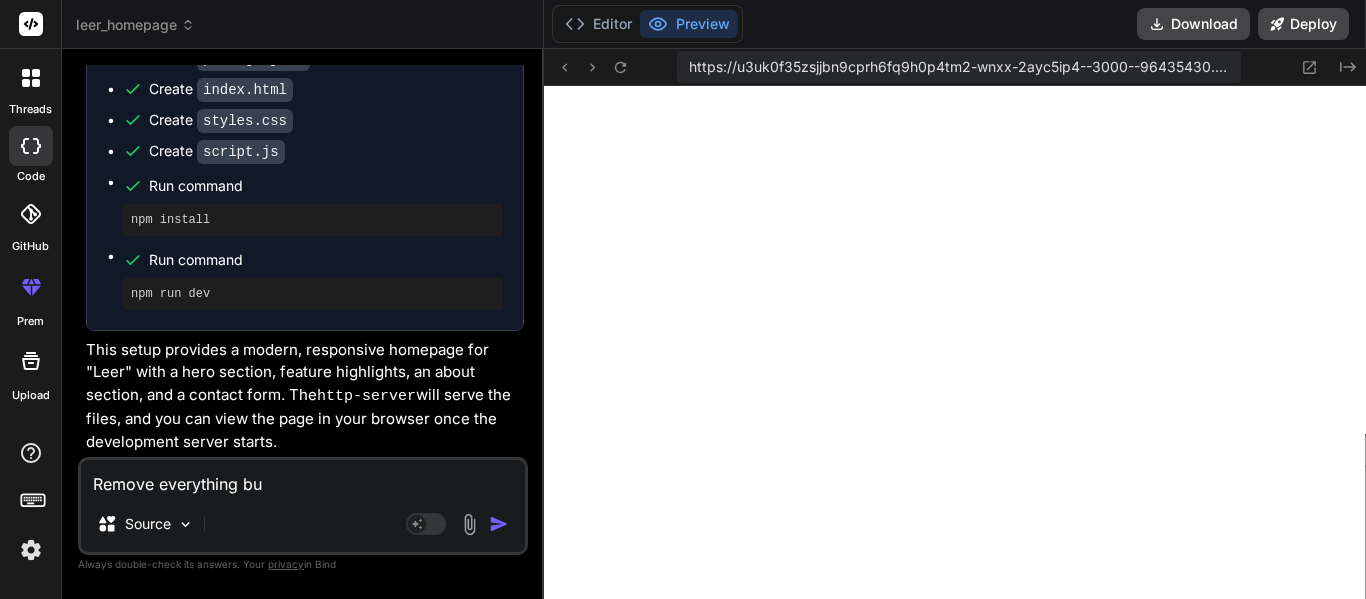 type on "x" 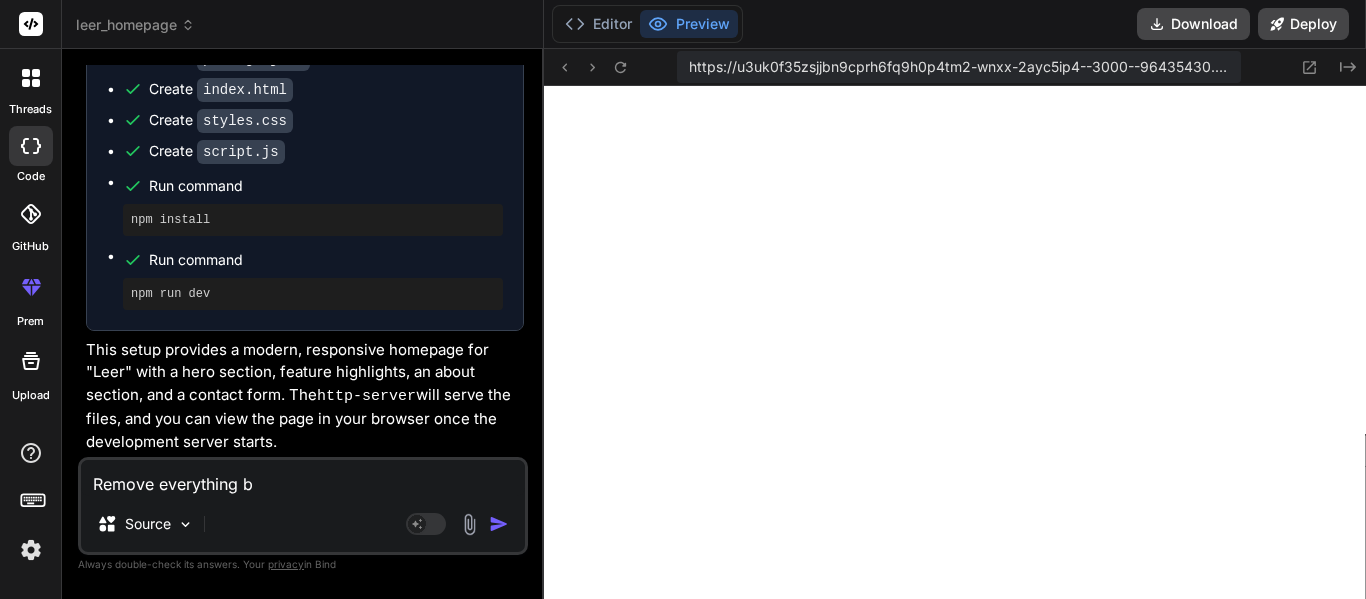 type on "Remove everything bu" 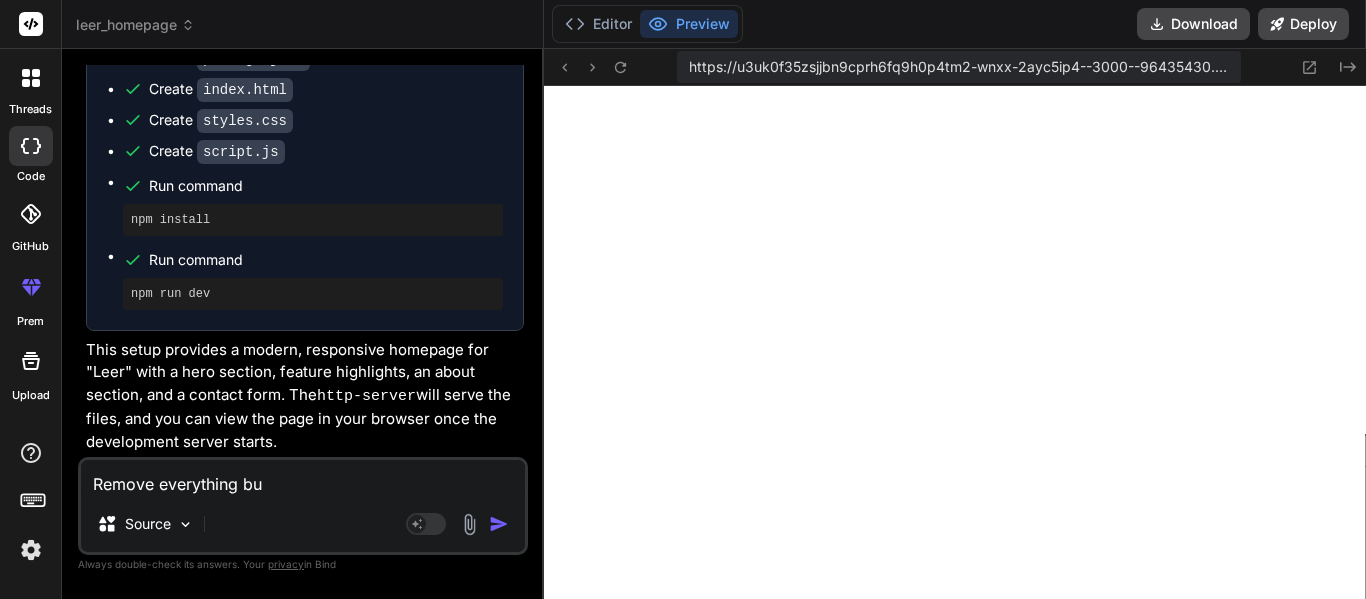 type on "Remove everything but" 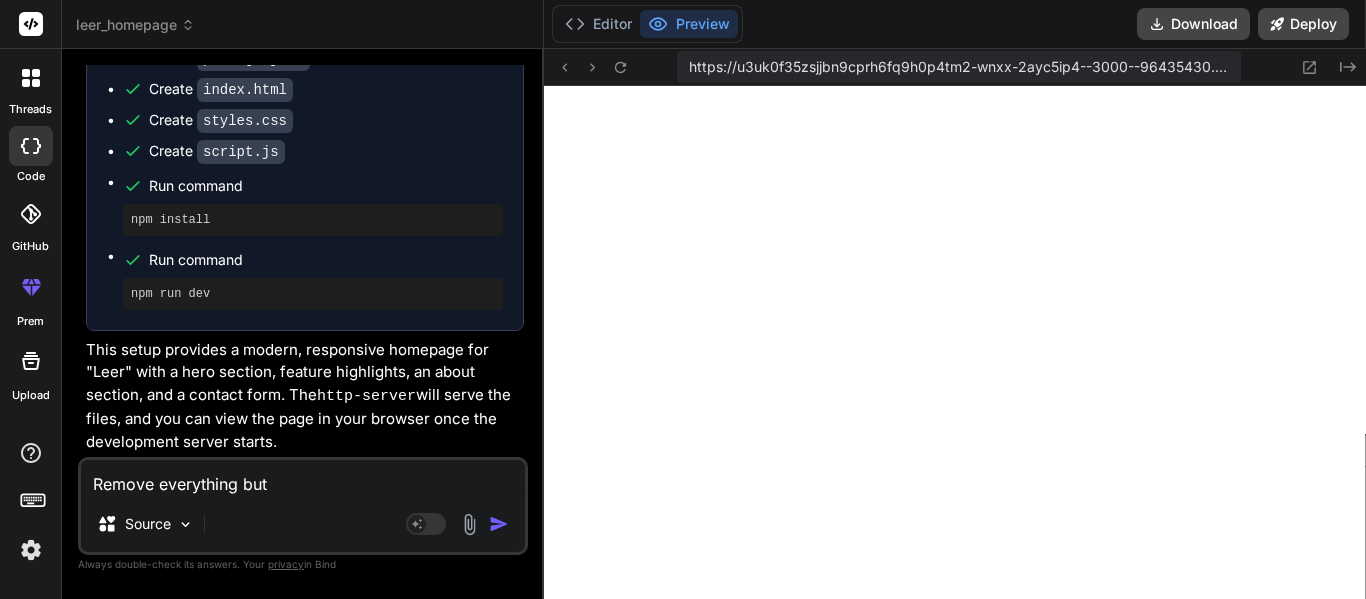 type on "Remove everything but" 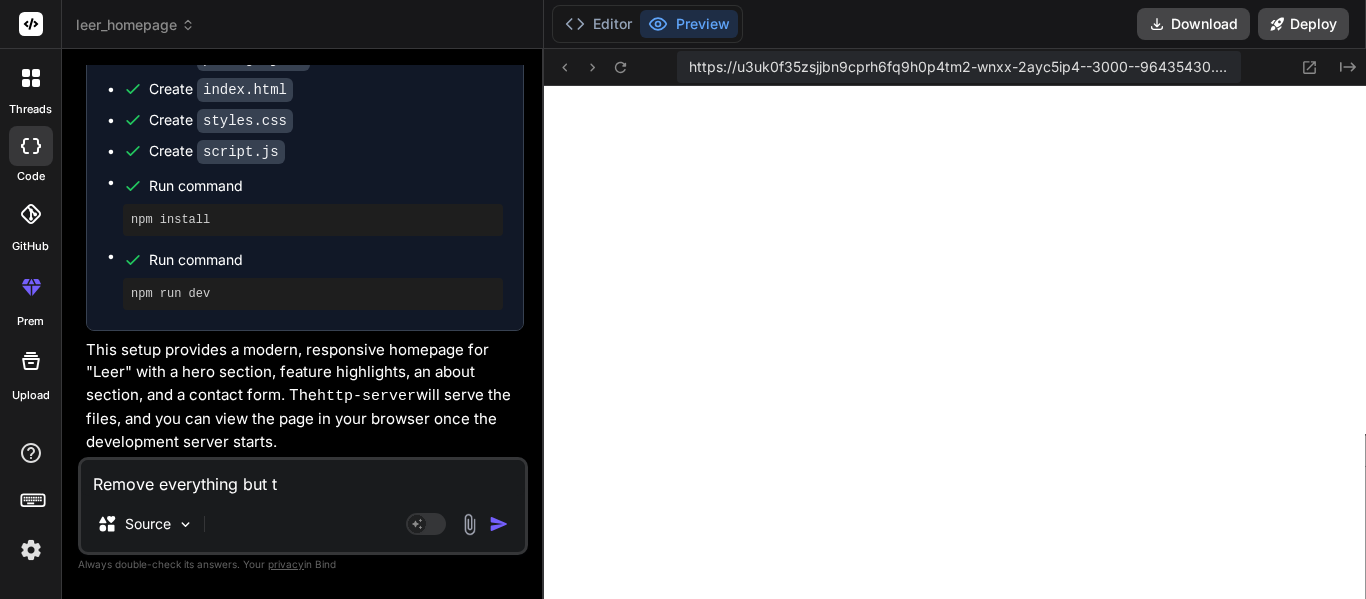type on "Remove everything but th" 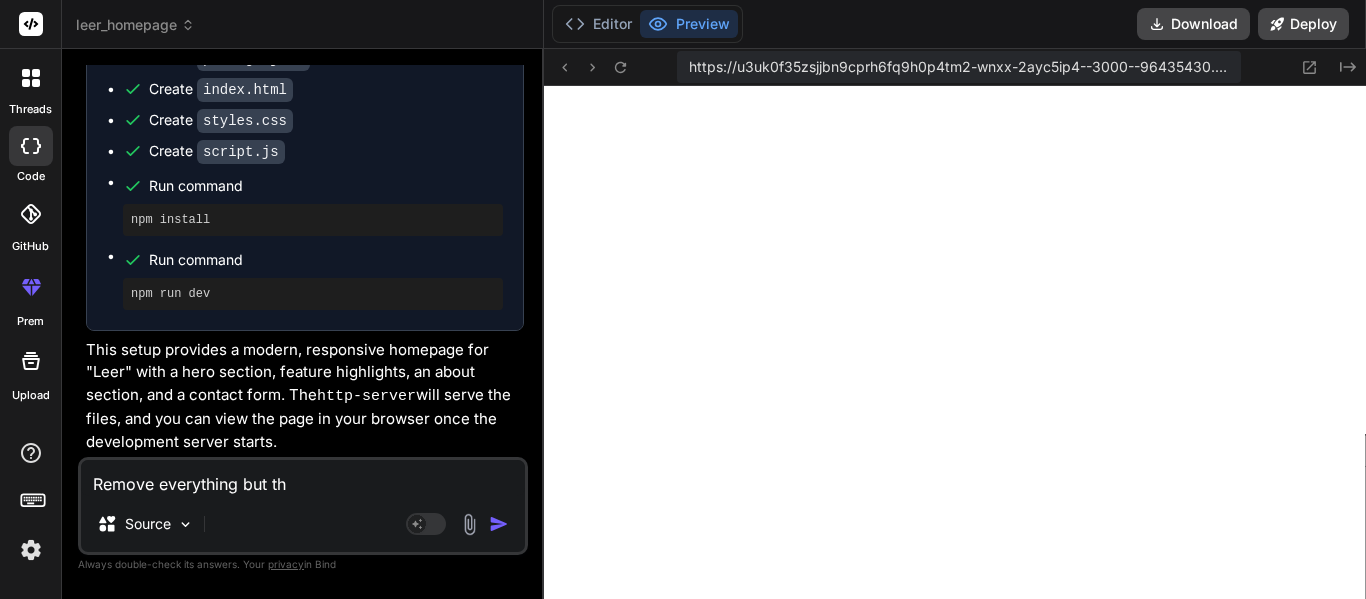 type on "x" 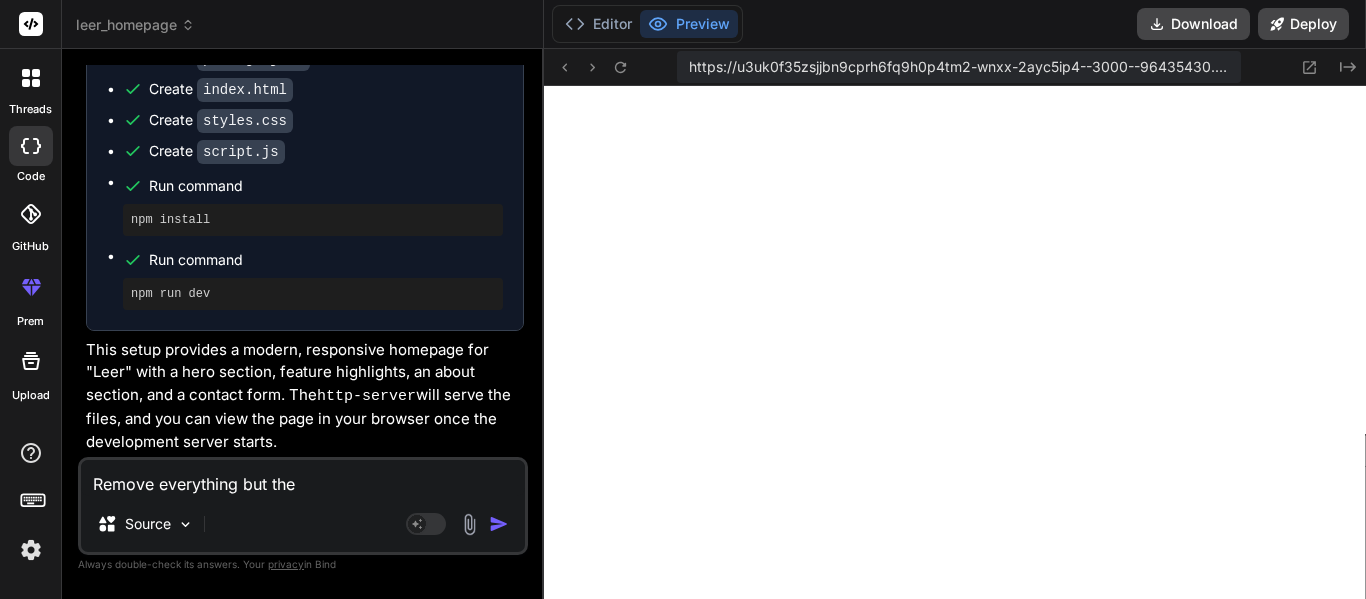 type on "Remove everything but the" 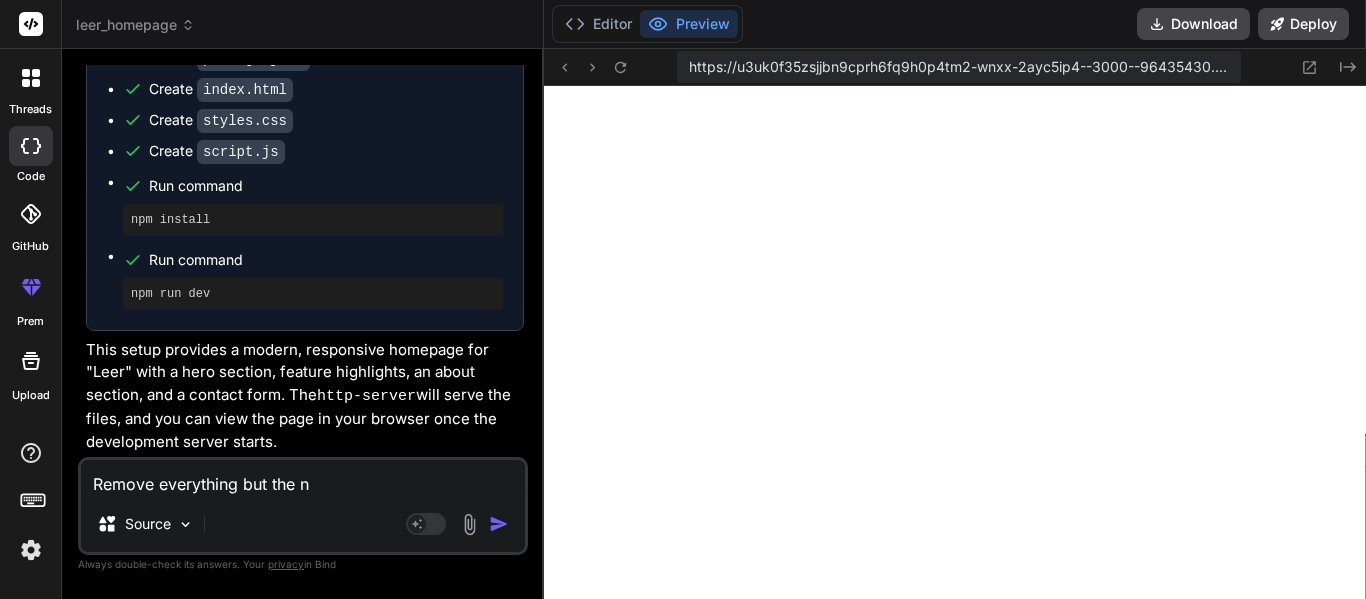 type on "Remove everything but the na" 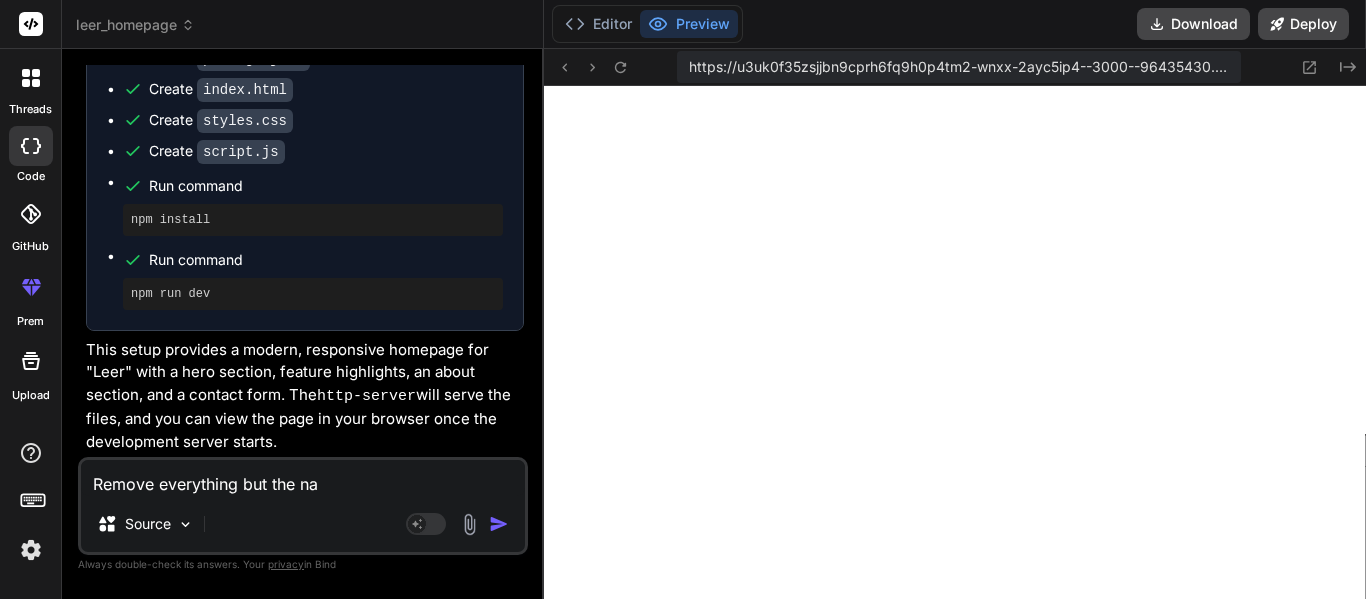 type on "x" 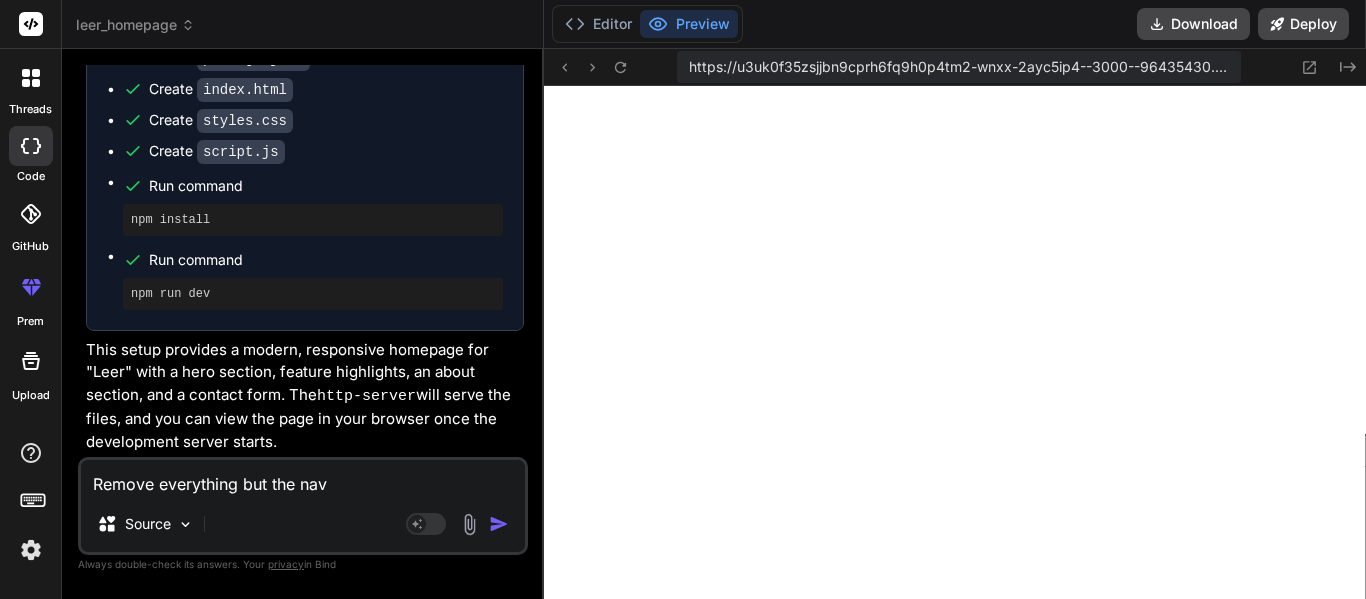 type on "Remove everything but the navb" 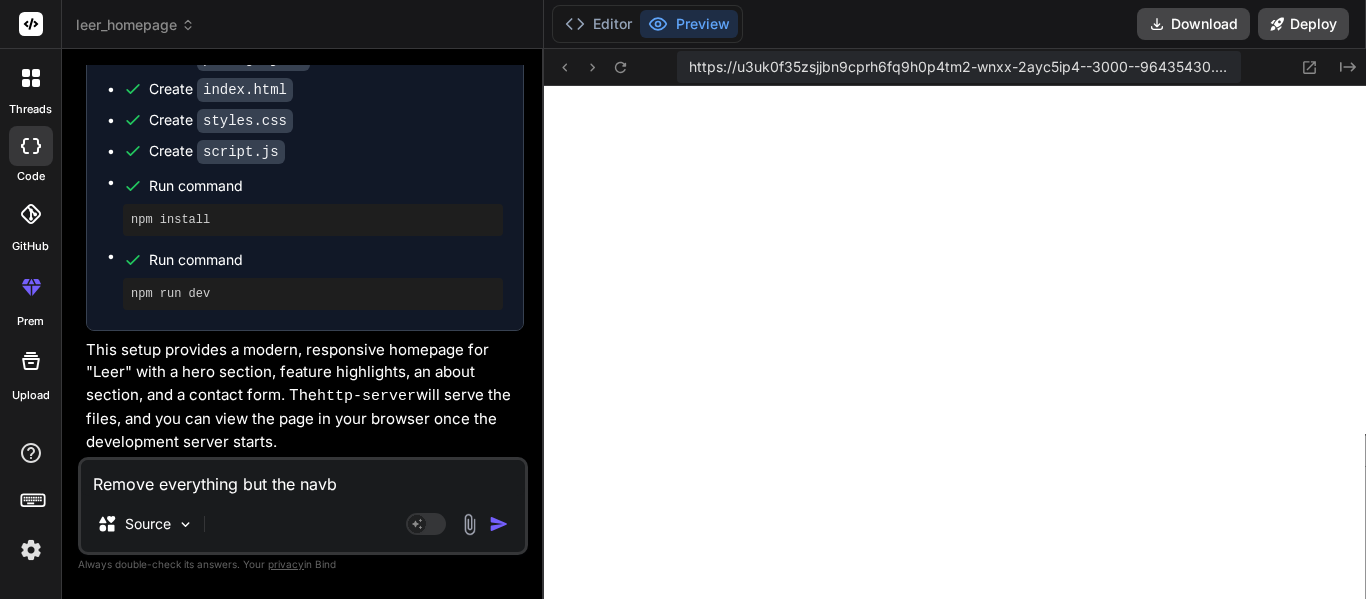 type on "Remove everything but the navba" 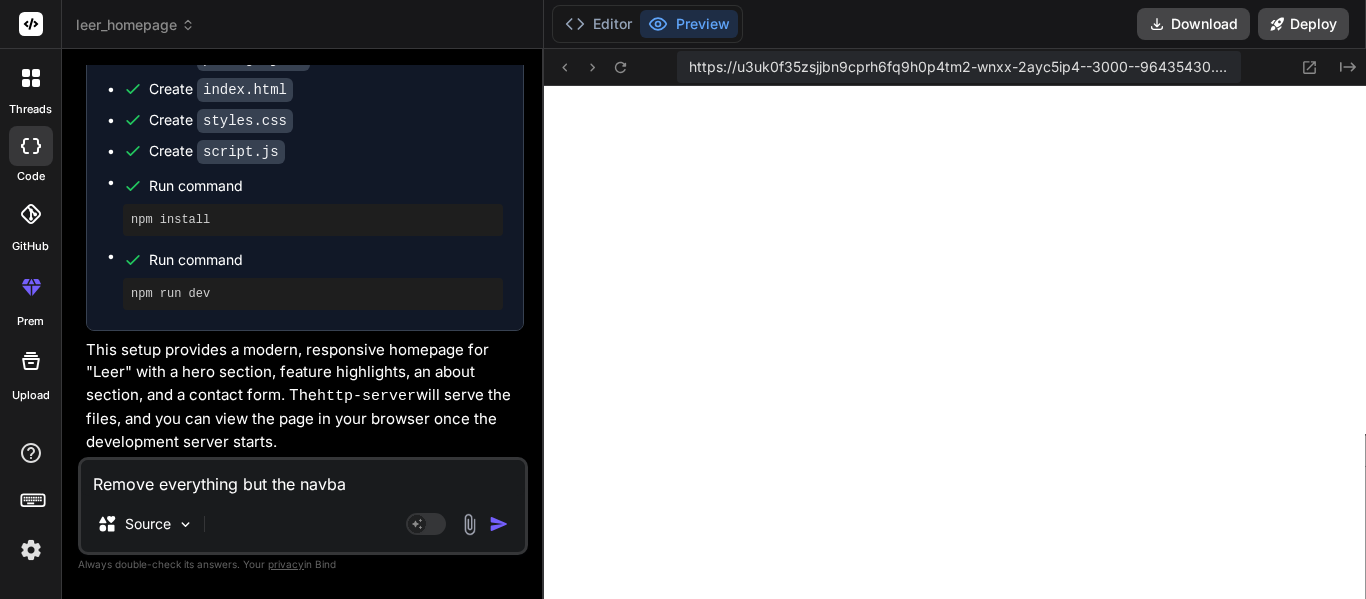type on "x" 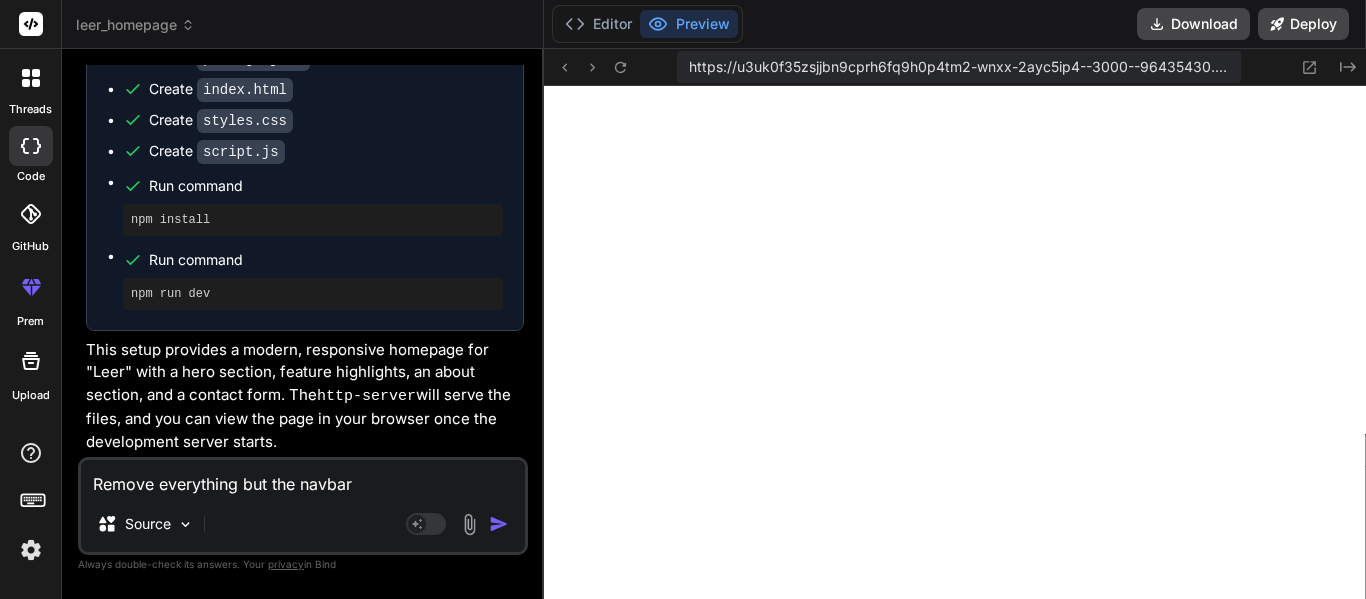 type on "Remove everything but the navbar." 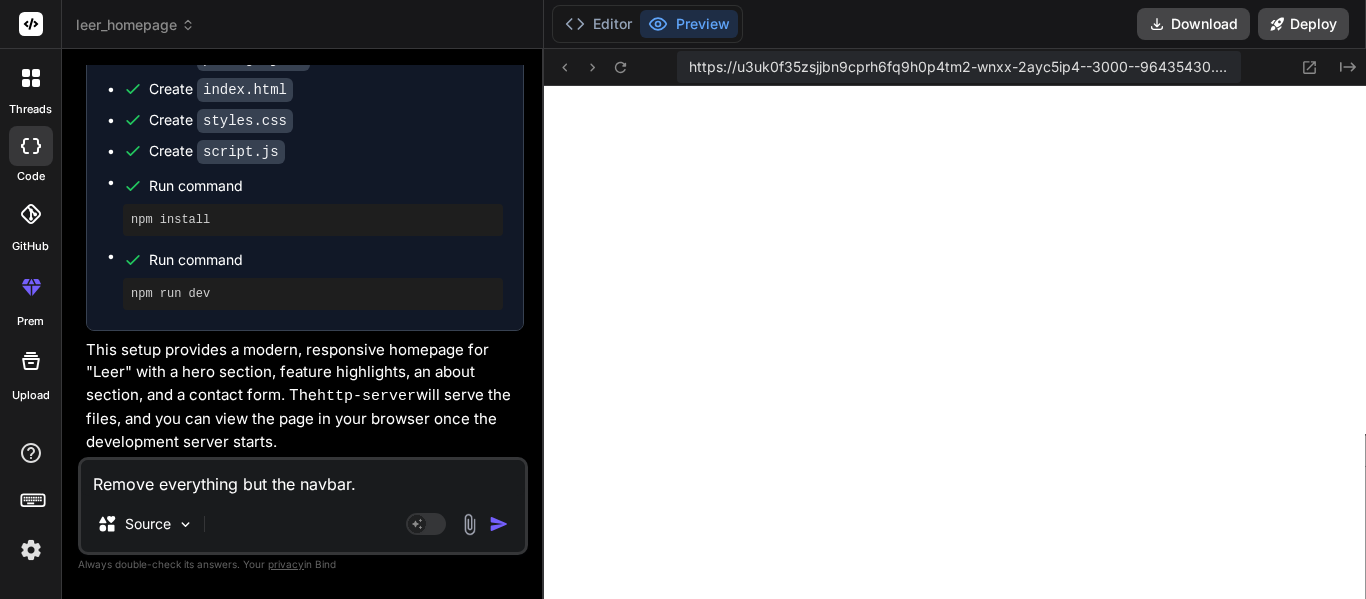 type on "x" 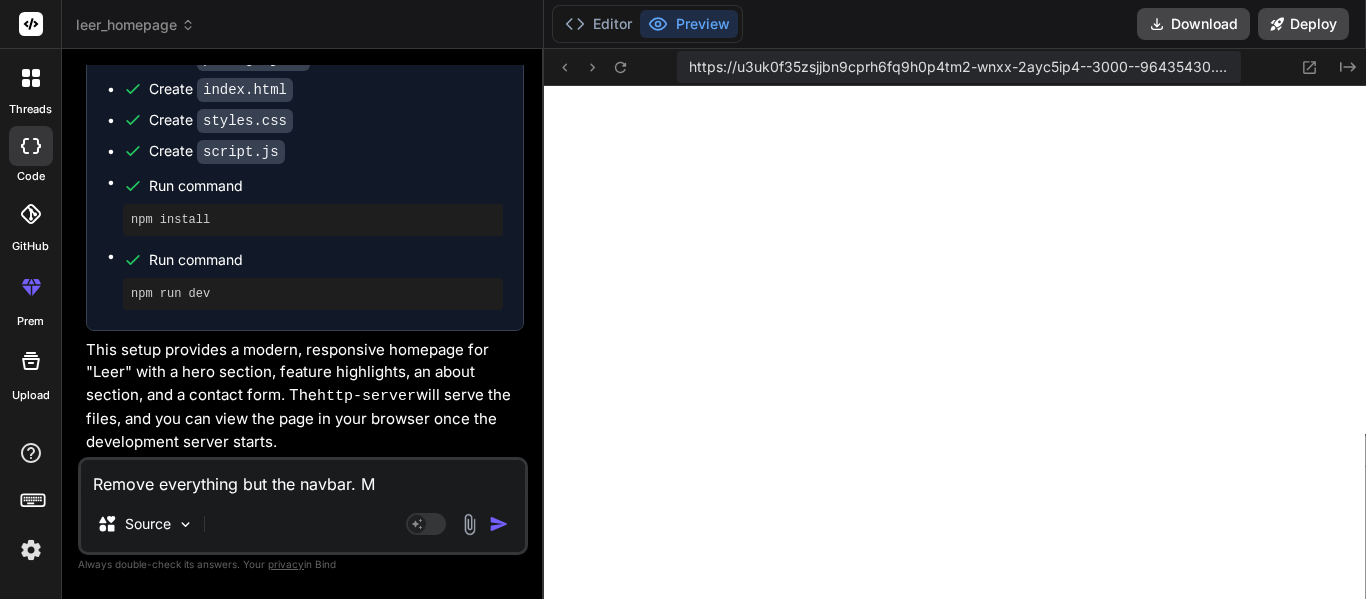 type on "Remove everything but the navbar. Ma" 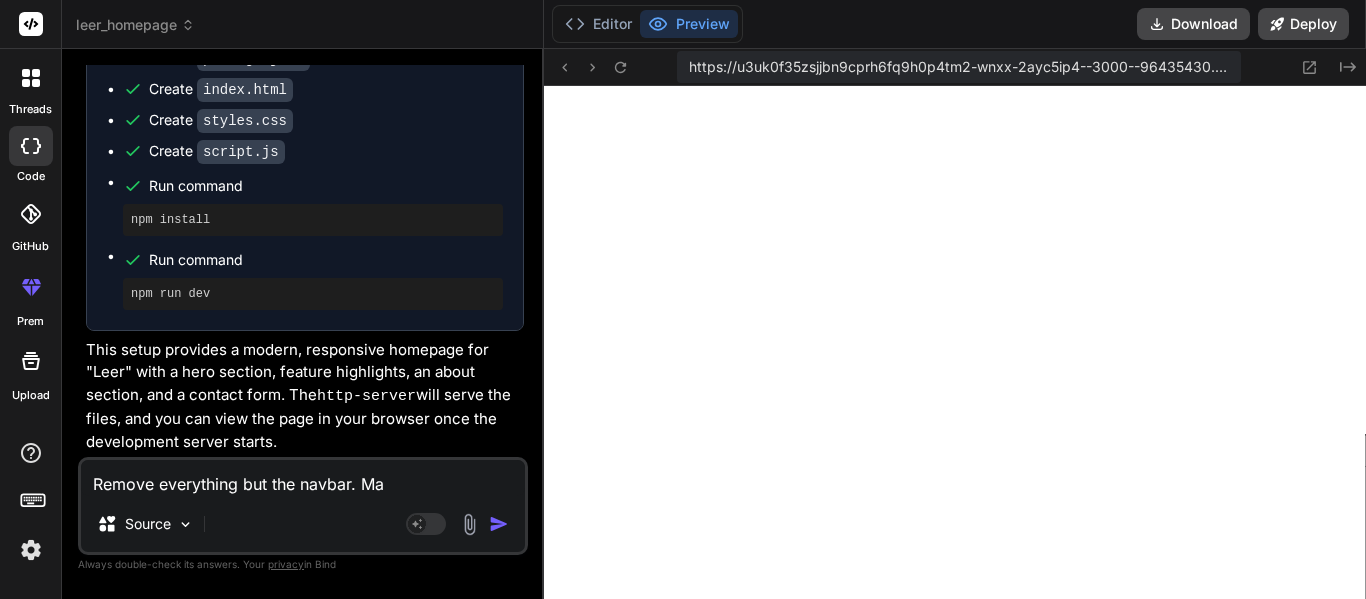 type on "Remove everything but the navbar. Mak" 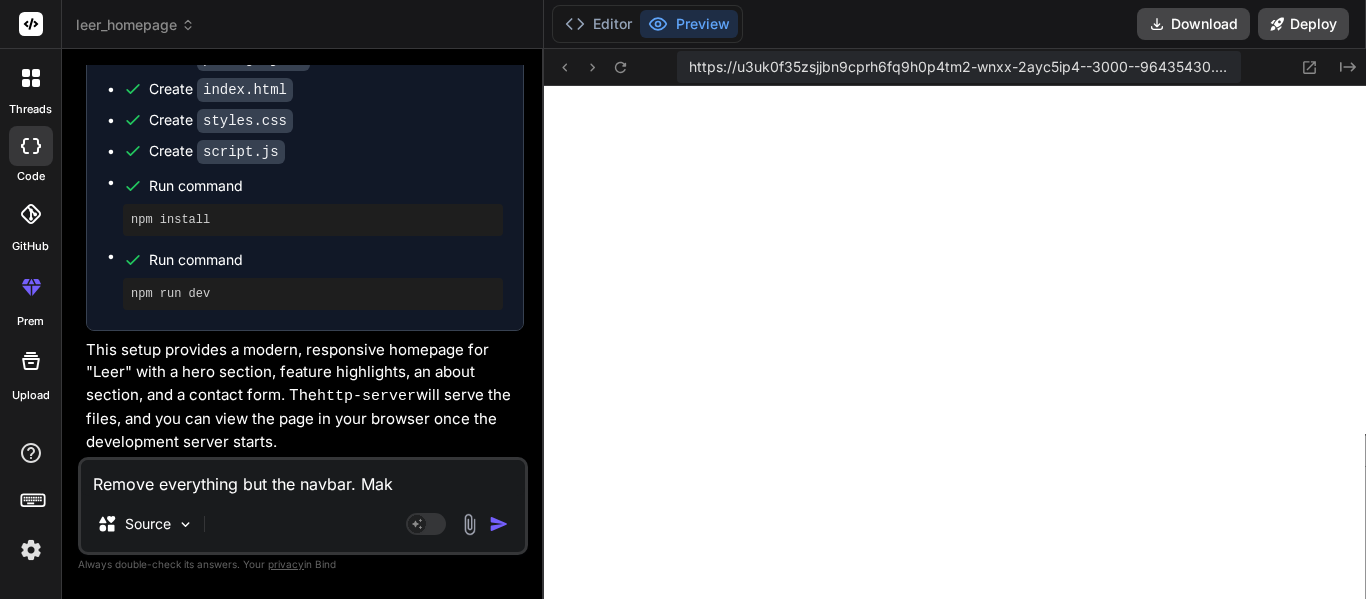 type on "Remove everything but the navbar. Make" 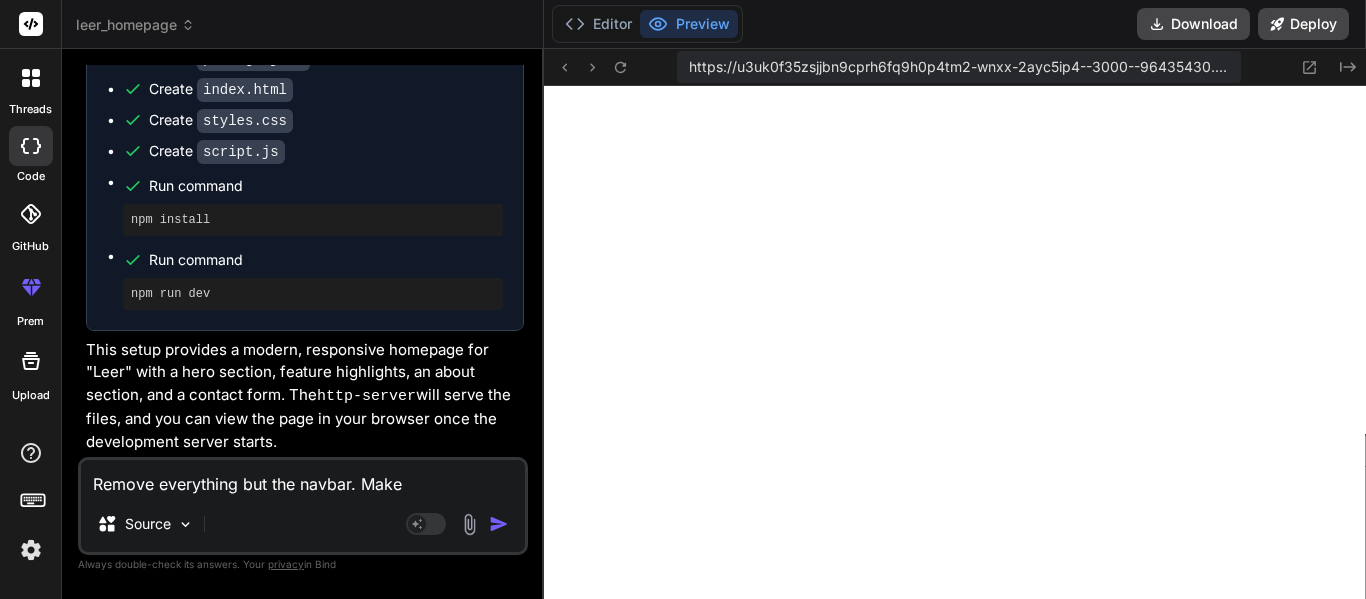 type on "x" 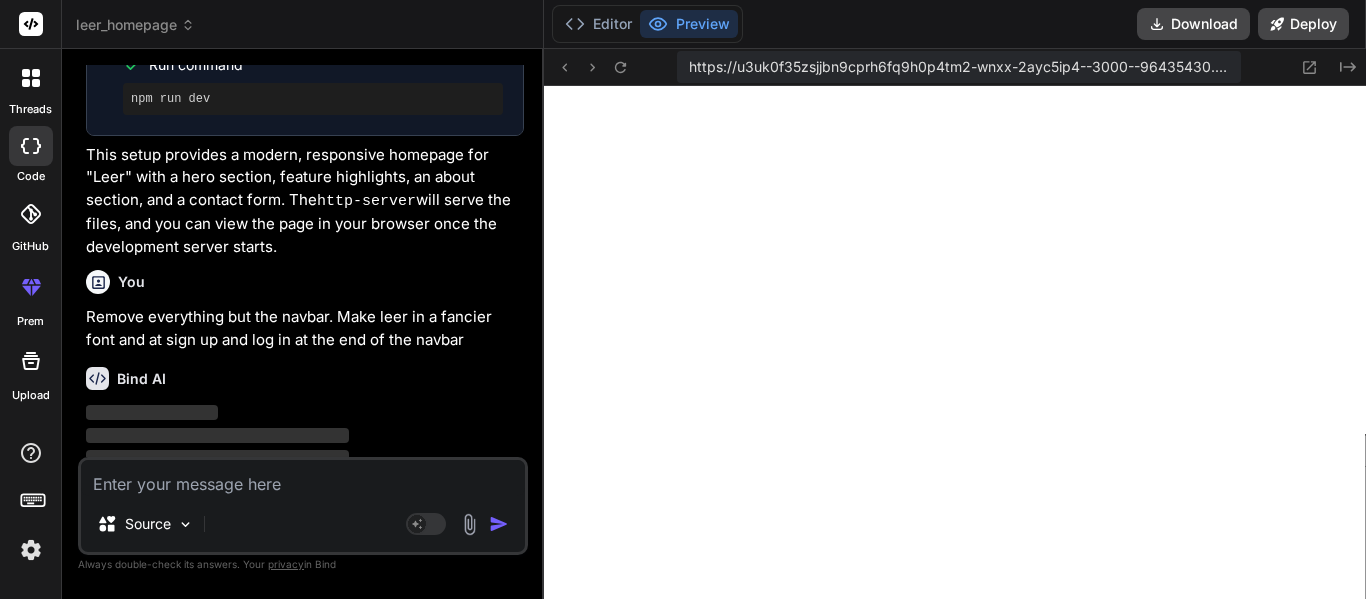 scroll, scrollTop: 1119, scrollLeft: 0, axis: vertical 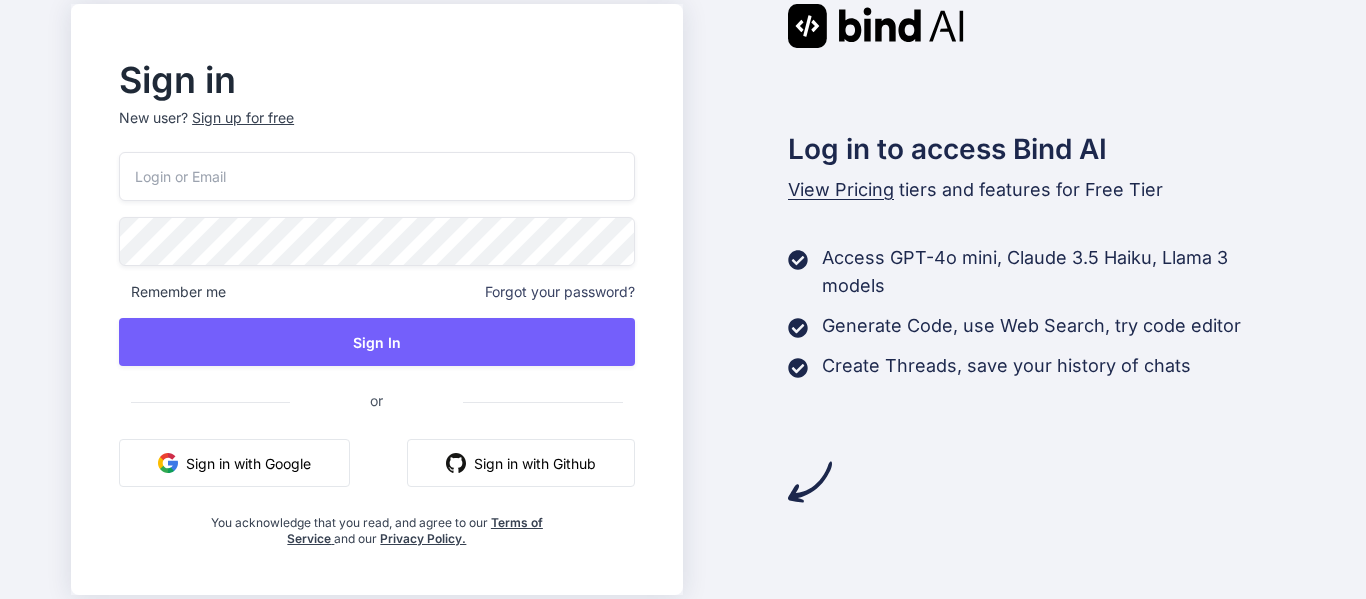 click at bounding box center (376, 176) 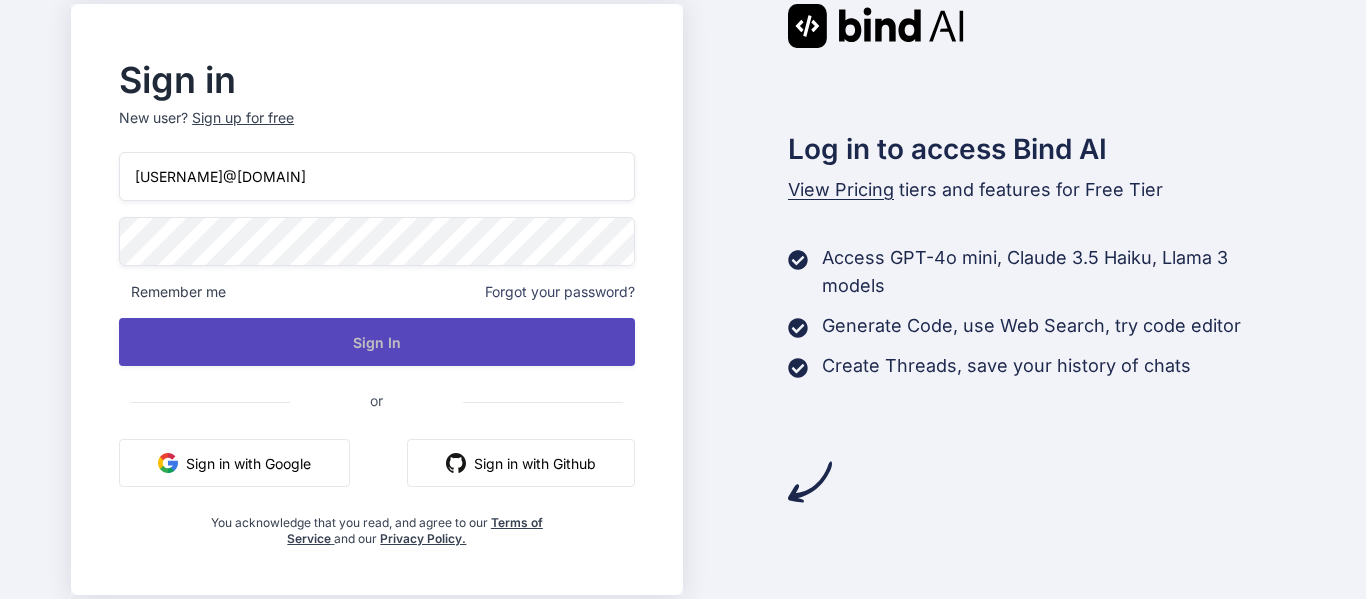 click on "Sign In" at bounding box center [376, 342] 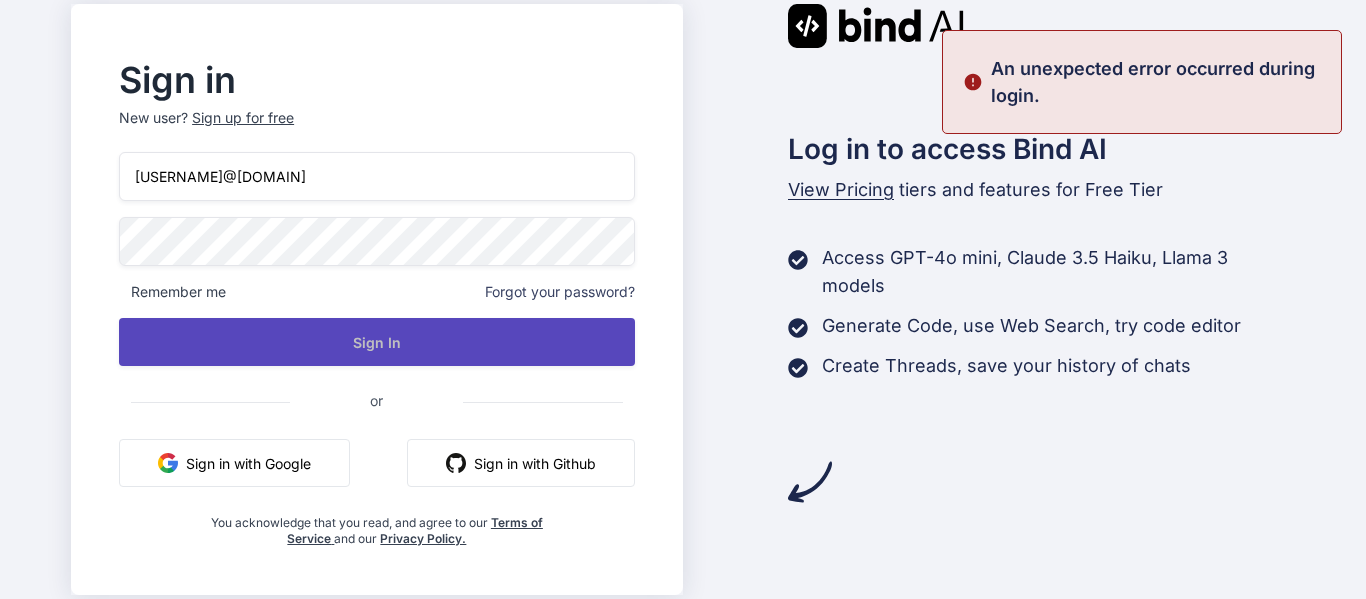 click on "Sign In" at bounding box center [376, 342] 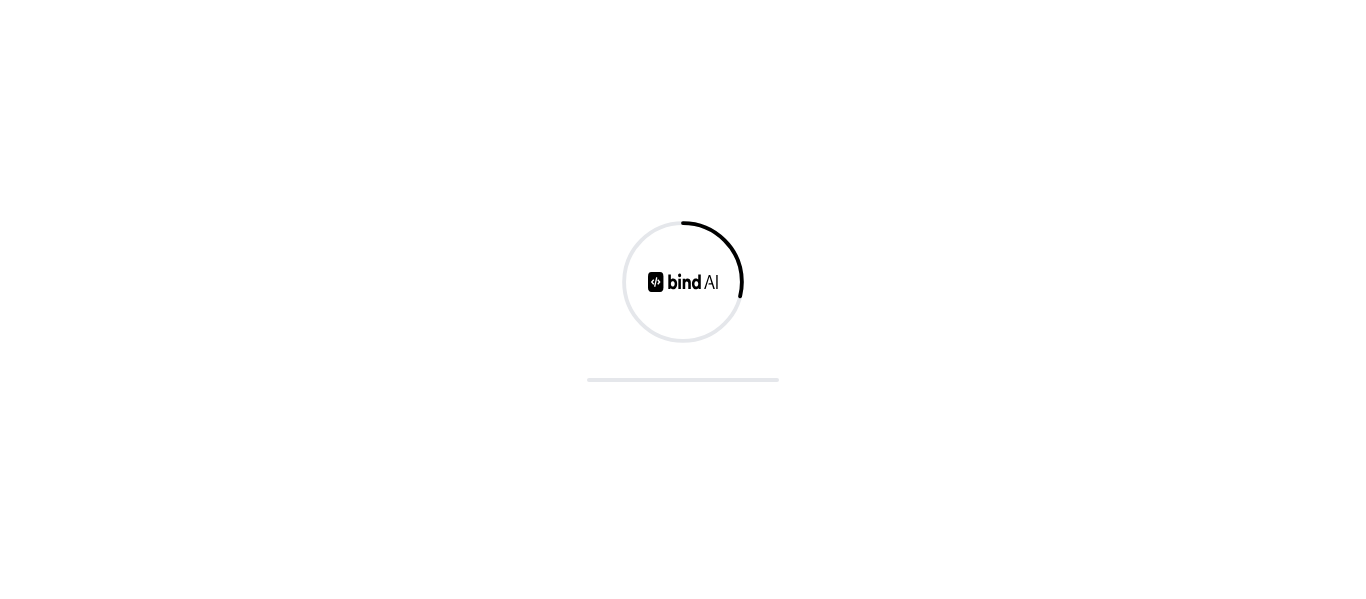 scroll, scrollTop: 0, scrollLeft: 0, axis: both 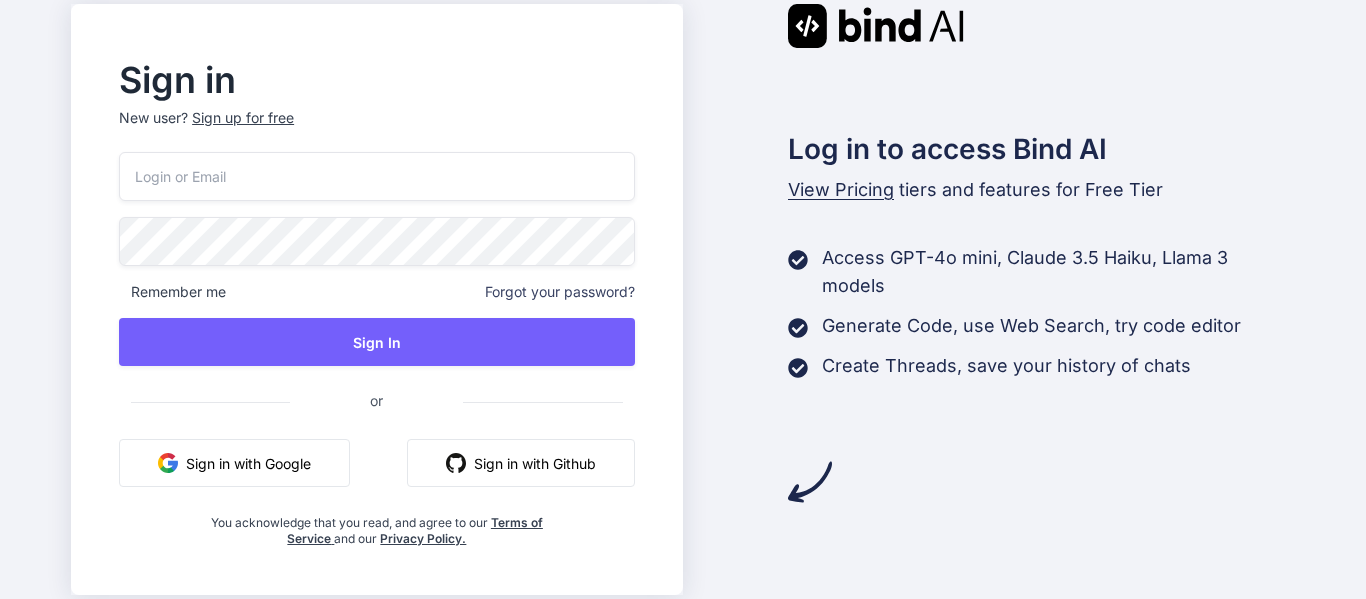 click at bounding box center (456, 463) 